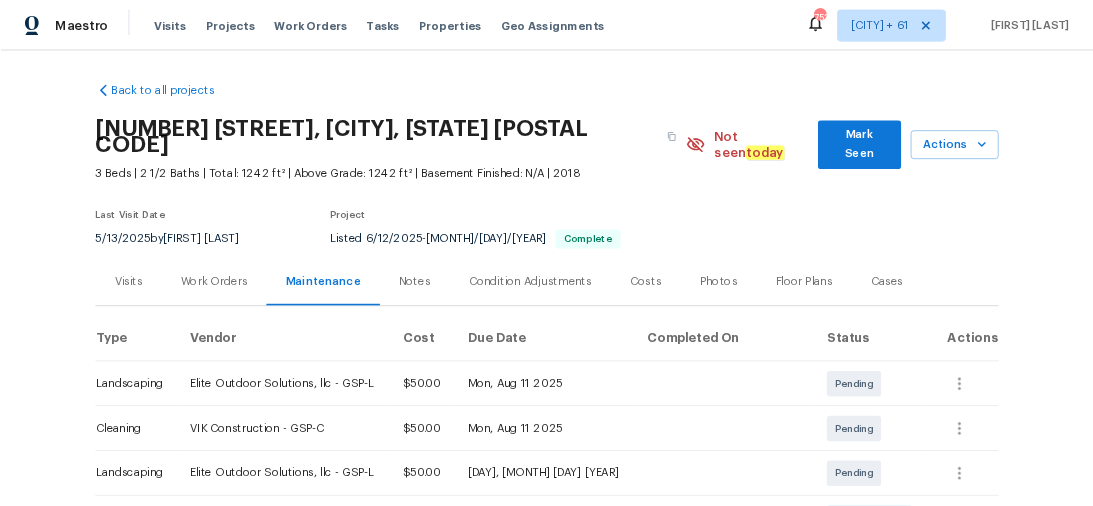 scroll, scrollTop: 0, scrollLeft: 0, axis: both 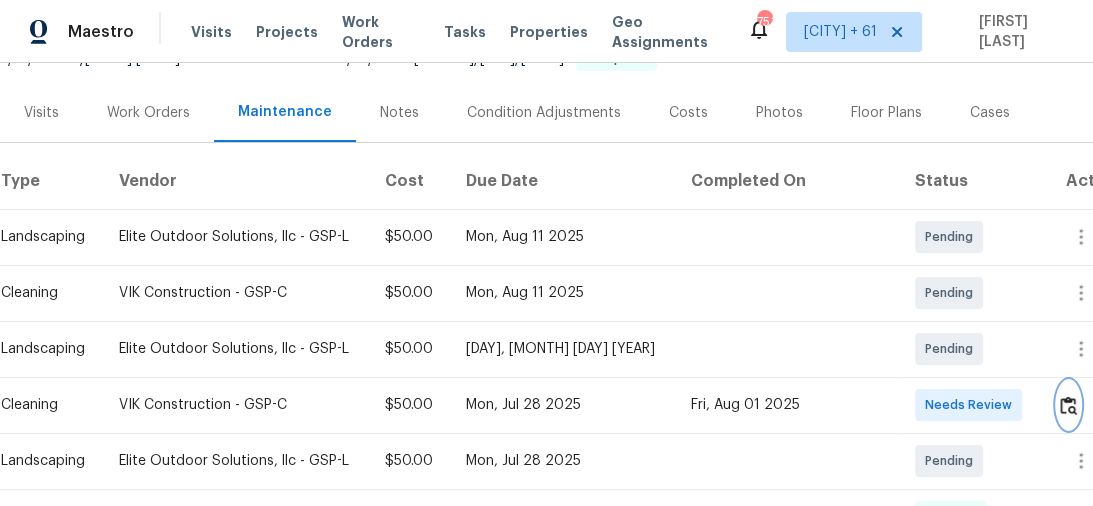 click at bounding box center (1068, 405) 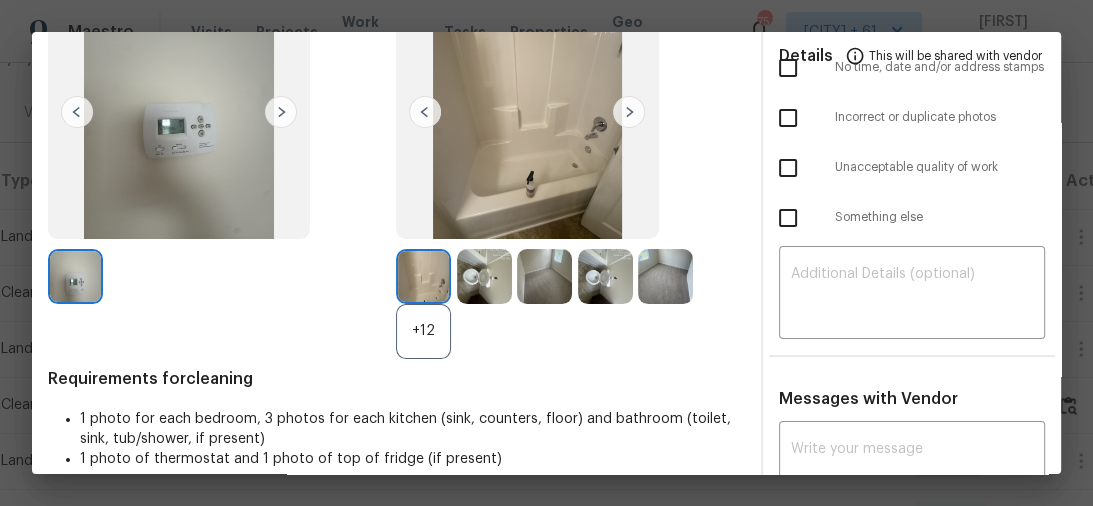 scroll, scrollTop: 320, scrollLeft: 0, axis: vertical 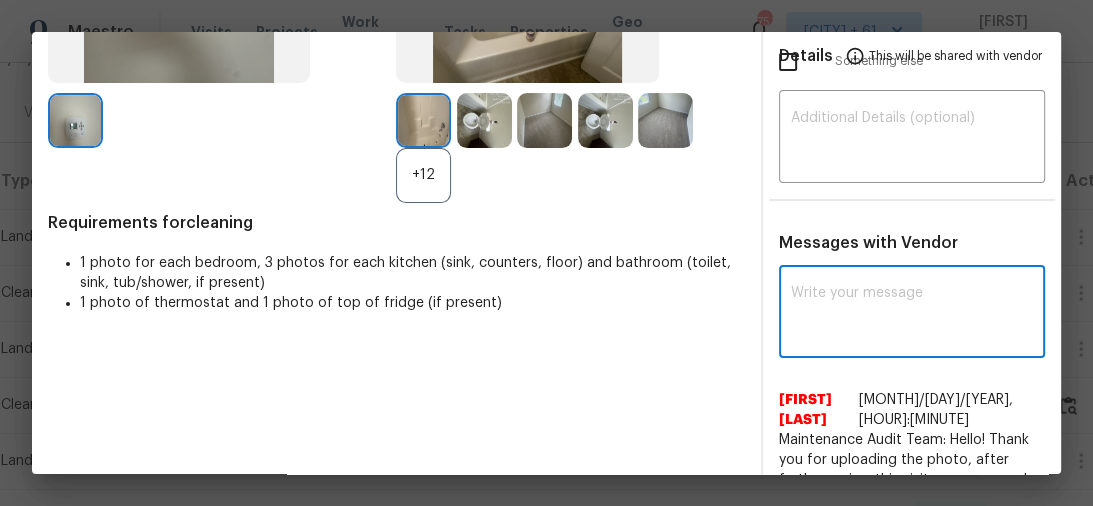 click at bounding box center (912, 314) 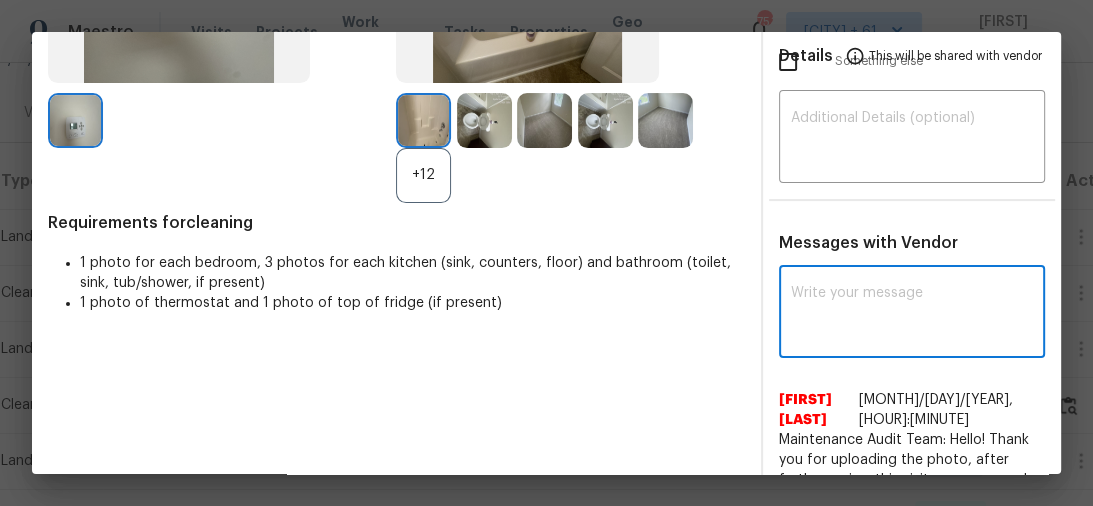 scroll, scrollTop: 0, scrollLeft: 0, axis: both 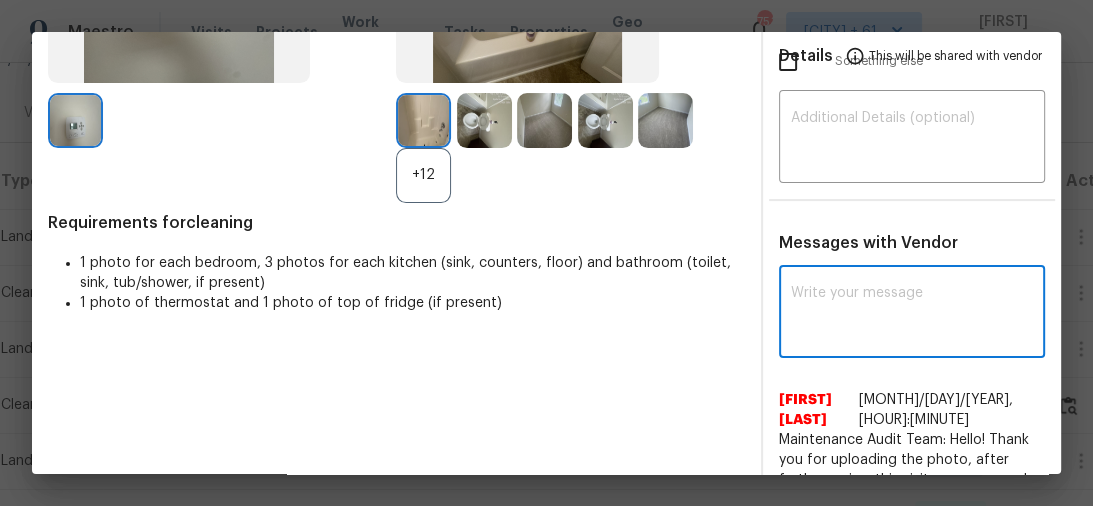 click on "x ​" at bounding box center [912, 314] 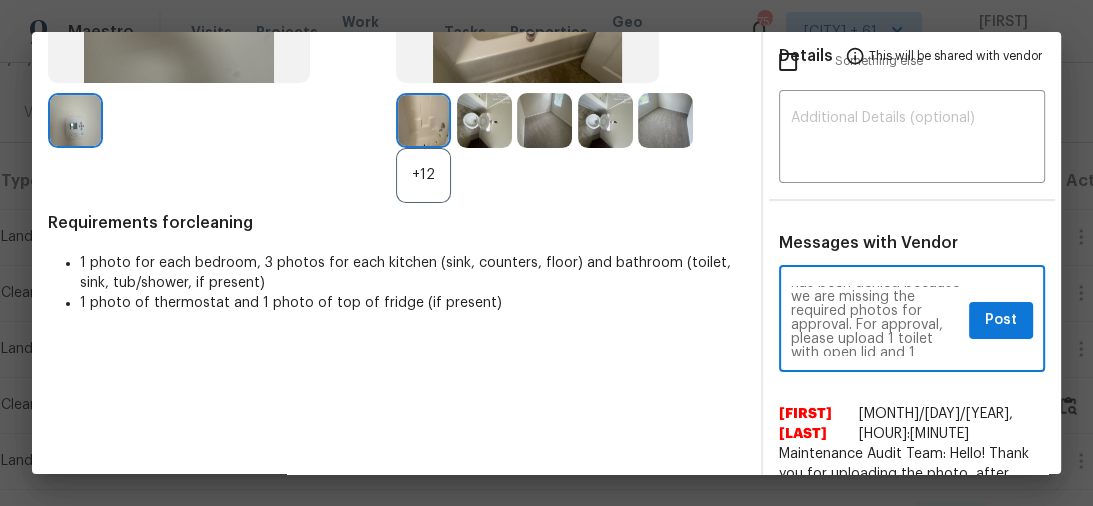 scroll, scrollTop: 0, scrollLeft: 0, axis: both 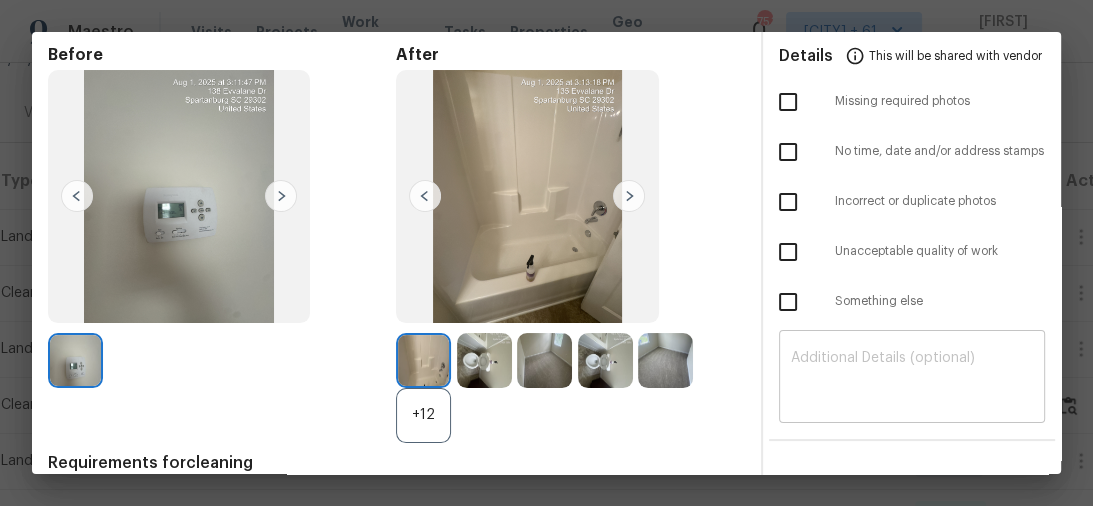 type on "Maintenance Audit Team: Hello! Unfortunately, this cleaning visit completed on 08/01/2025 has been denied because we are missing the required photos for approval. For approval, please upload 1 toilet with open lid and 1 kitchen sink photo.Additionally, one of the bathtub inside look dirty—please advise whether it can be removed or permanent stain. only if the correct or missing photos were taken on the same day the visit was completed. If those photos are available, they must be uploaded within 48 hours of the original visit date. If the required photos were not taken on the day of the visit, the denial will remain in place. If you or your team need a refresher on the quality standards and requirements, please refer to the updated Standards of Work that have been distributed via email. Thank you!" 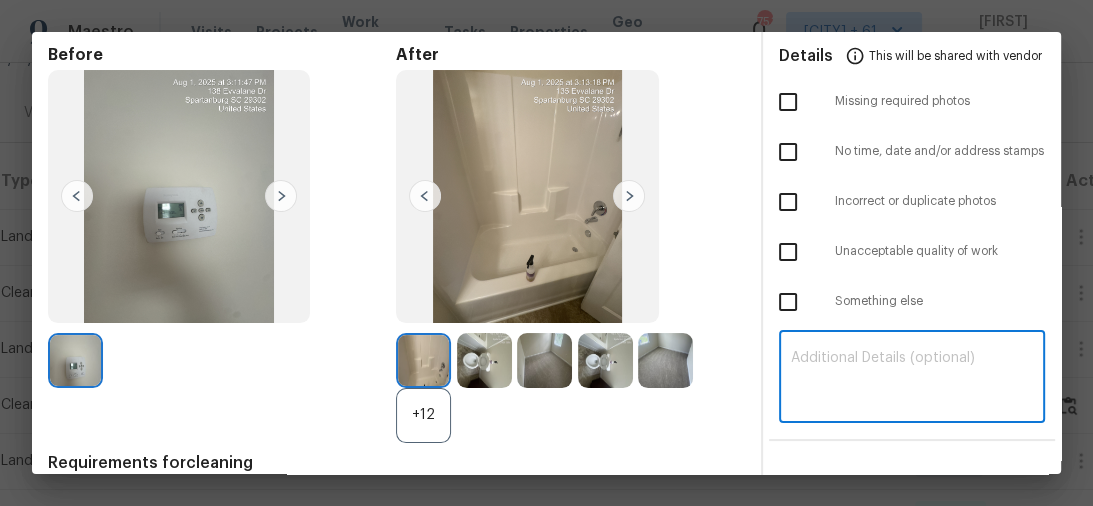 paste on "Maintenance Audit Team: Hello! Unfortunately, this cleaning visit completed on 08/01/2025 has been denied because we are missing the required photos for approval. For approval, please upload 1 toilet with open lid and 1 kitchen sink photo.Additionally, one of the bathtub inside look dirty—please advise whether it can be removed or permanent stain. only if the correct or missing photos were taken on the same day the visit was completed. If those photos are available, they must be uploaded within 48 hours of the original visit date. If the required photos were not taken on the day of the visit, the denial will remain in place. If you or your team need a refresher on the quality standards and requirements, please refer to the updated Standards of Work that have been distributed via email. Thank you!" 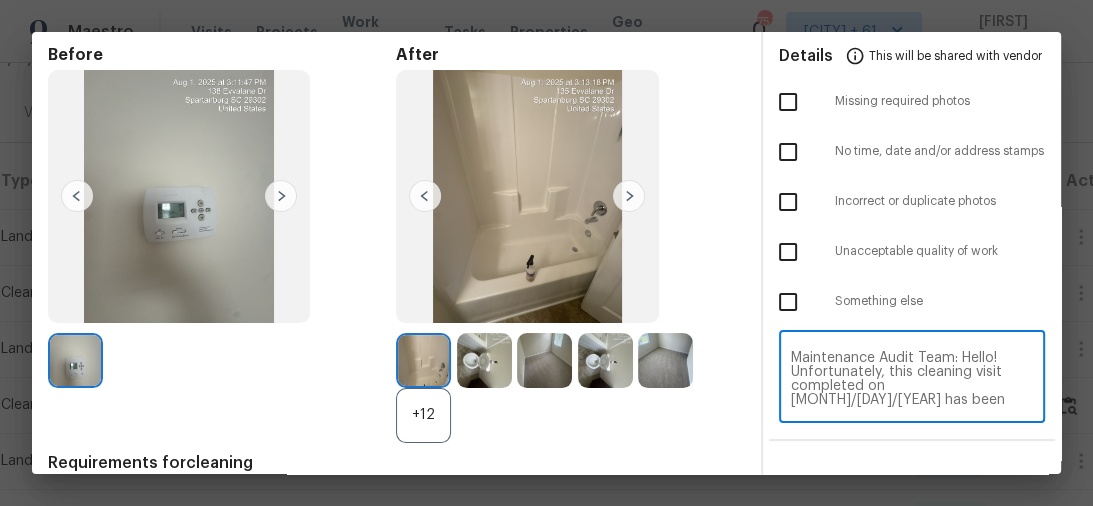 scroll, scrollTop: 294, scrollLeft: 0, axis: vertical 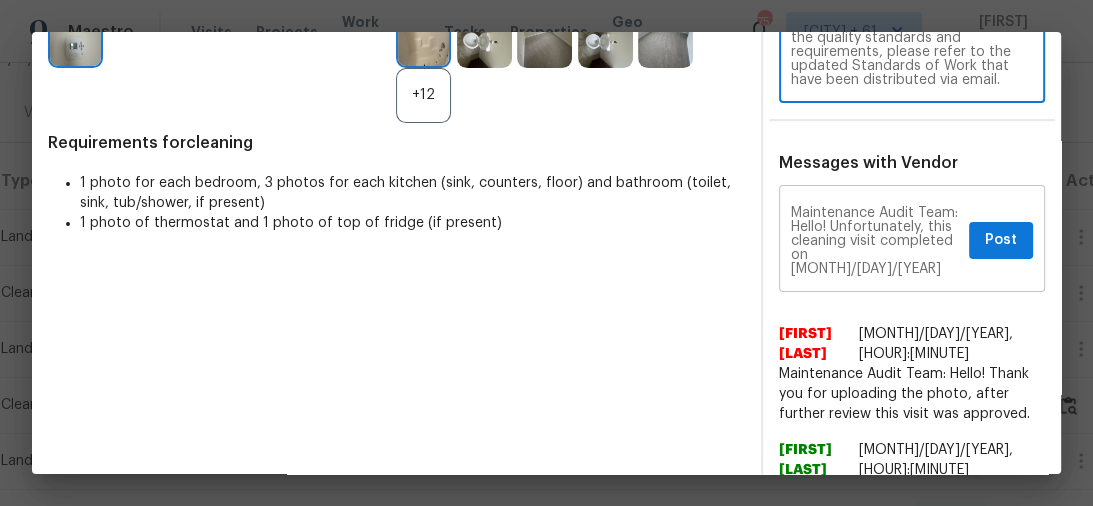 type on "Maintenance Audit Team: Hello! Unfortunately, this cleaning visit completed on 08/01/2025 has been denied because we are missing the required photos for approval. For approval, please upload 1 toilet with open lid and 1 kitchen sink photo.Additionally, one of the bathtub inside look dirty—please advise whether it can be removed or permanent stain. only if the correct or missing photos were taken on the same day the visit was completed. If those photos are available, they must be uploaded within 48 hours of the original visit date. If the required photos were not taken on the day of the visit, the denial will remain in place. If you or your team need a refresher on the quality standards and requirements, please refer to the updated Standards of Work that have been distributed via email. Thank you!" 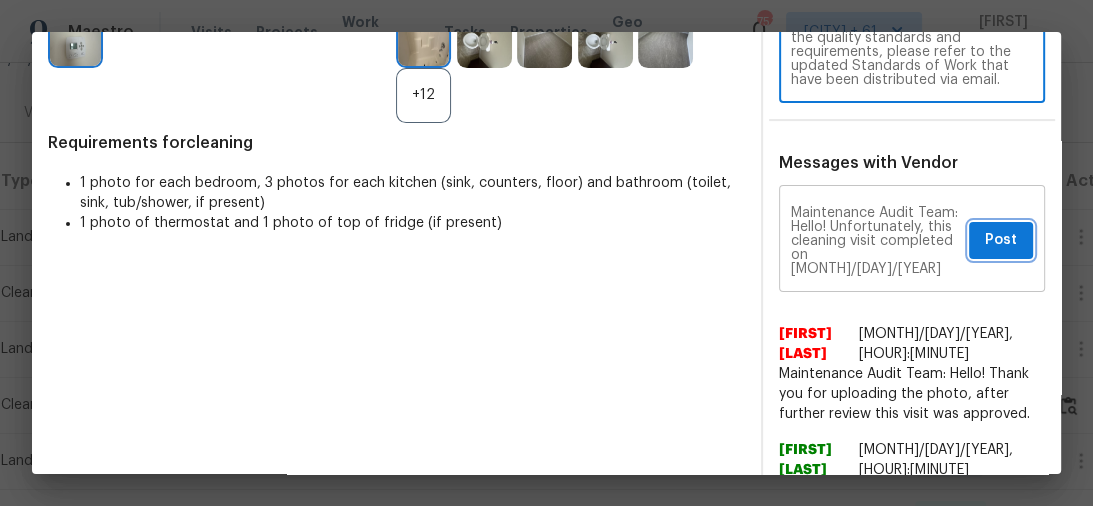 click on "Post" at bounding box center (1001, 240) 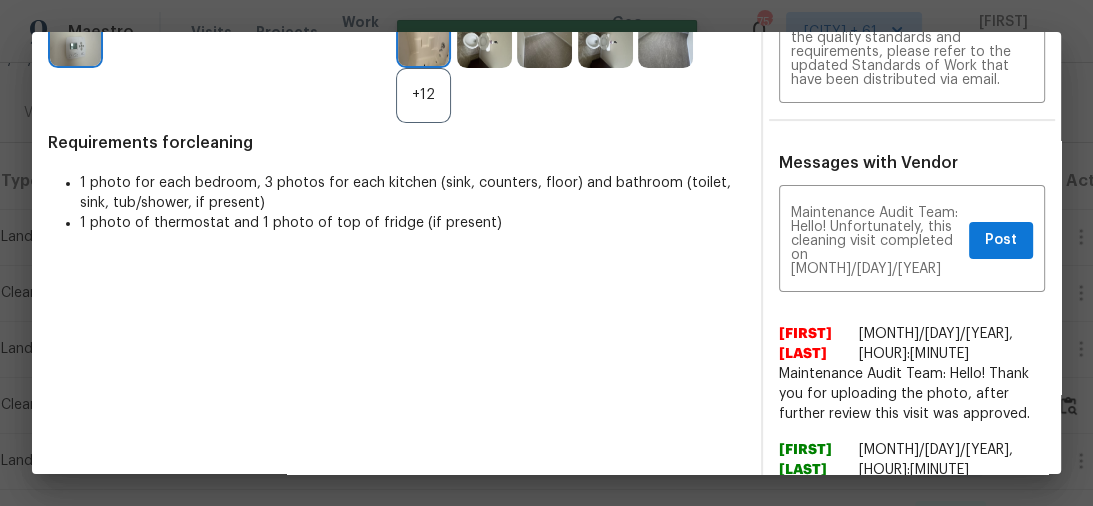 type 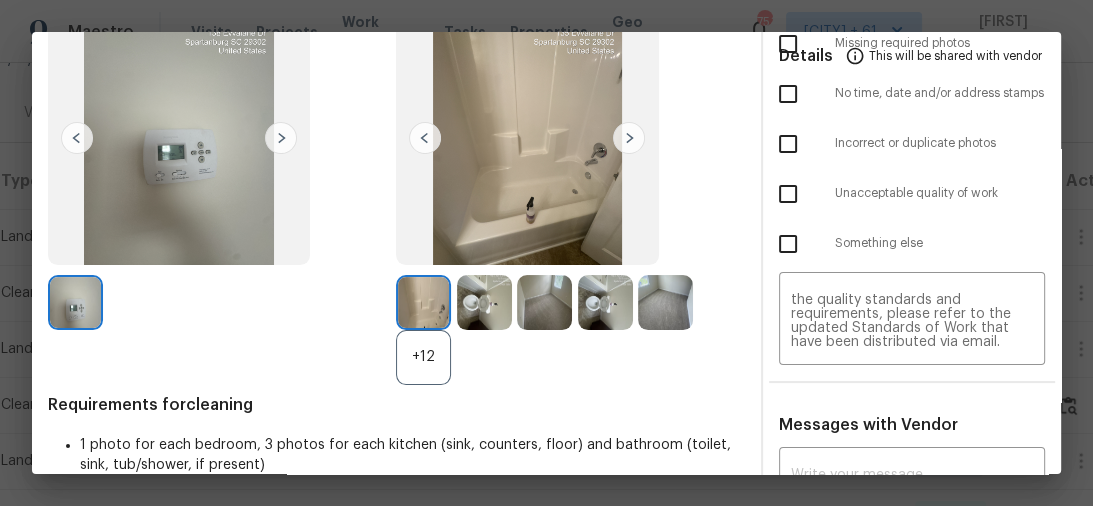 scroll, scrollTop: 0, scrollLeft: 0, axis: both 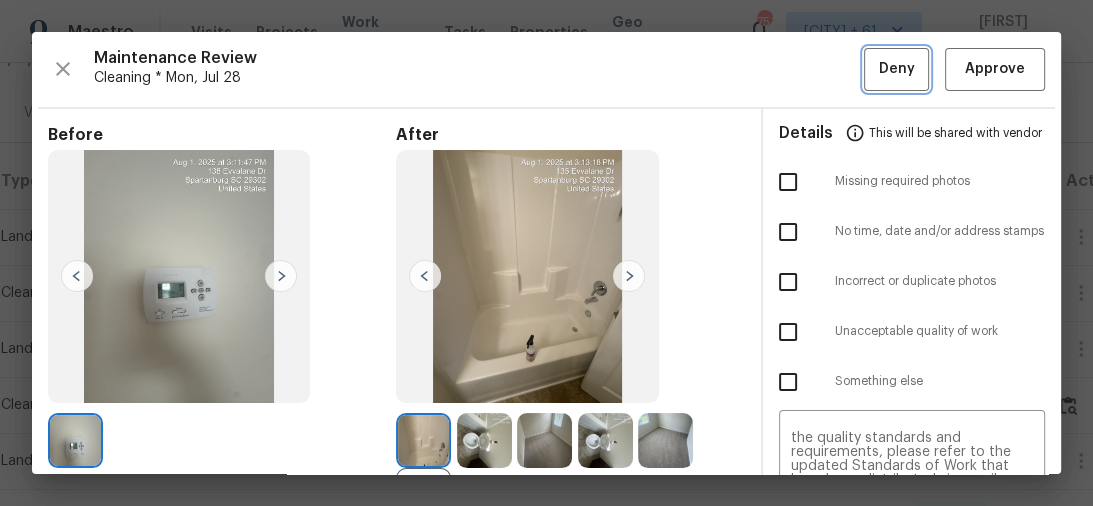 click on "Deny" at bounding box center [897, 69] 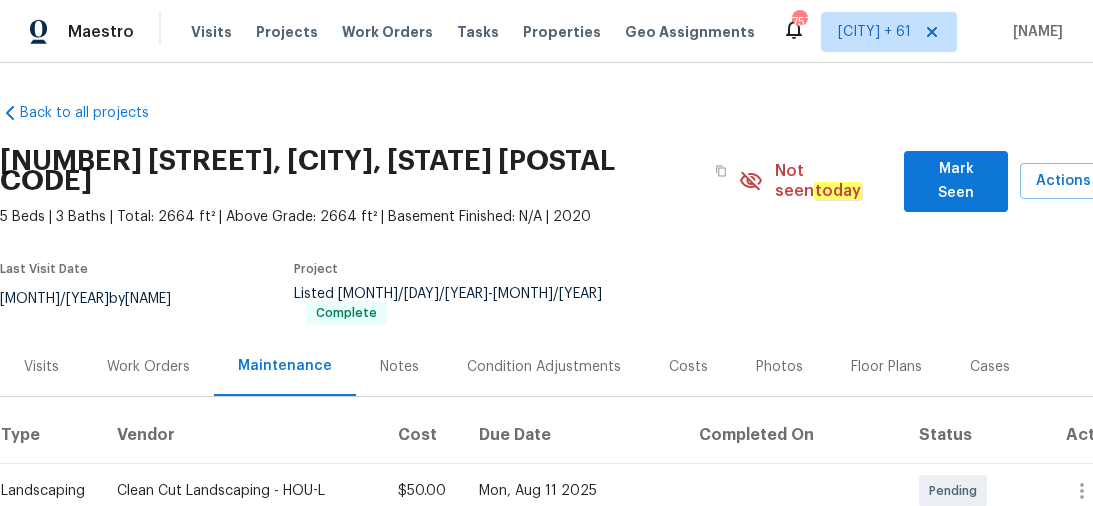 scroll, scrollTop: 0, scrollLeft: 0, axis: both 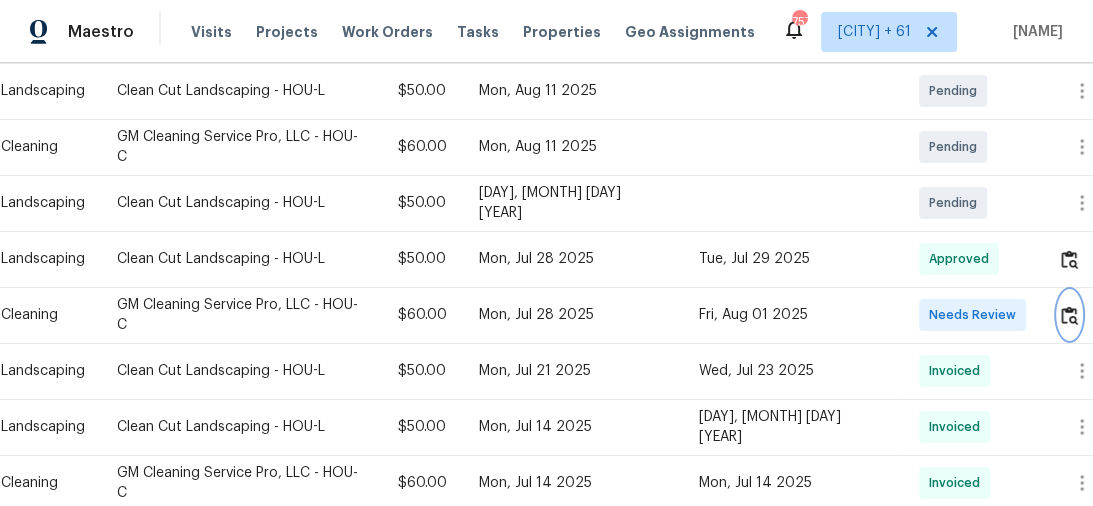 click at bounding box center (1069, 315) 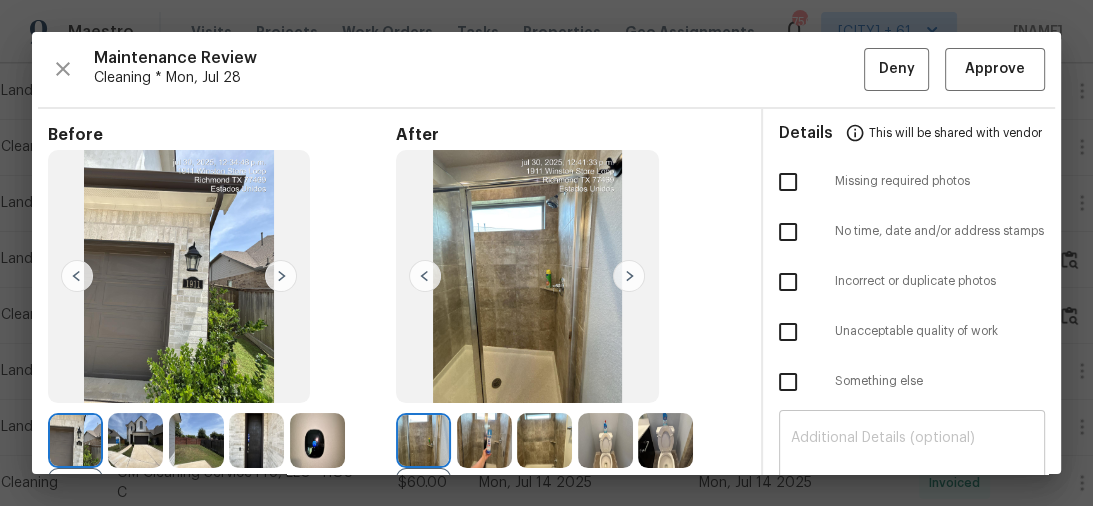 click at bounding box center (912, 459) 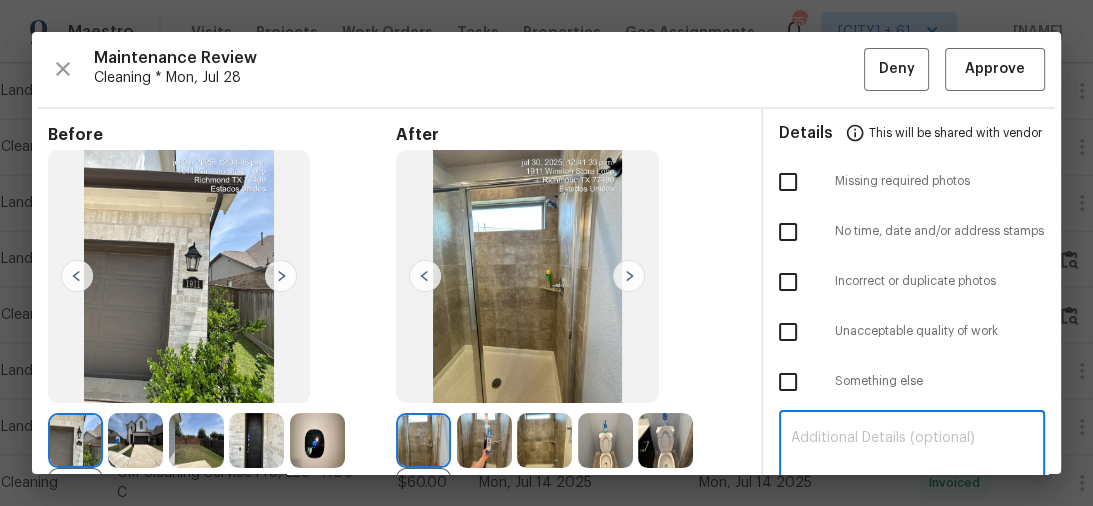 paste on "Maintenance Audit Team: Hello! Unfortunately, this cleaning visit completed on 08/01/2025 has been denied because we are missing the required photos for approval. For approval, please upload 4 bedroom photos only if the correct or missing photos were taken on the same day the visit was completed. If those photos are available, they must be uploaded within 48 hours of the original visit date. If the required photos were not taken on the day of the visit, the denial will remain in place. If you or your team need a refresher on the quality standards and requirements, please refer to the updated Standards of Work that have been distributed via email. Thank you!" 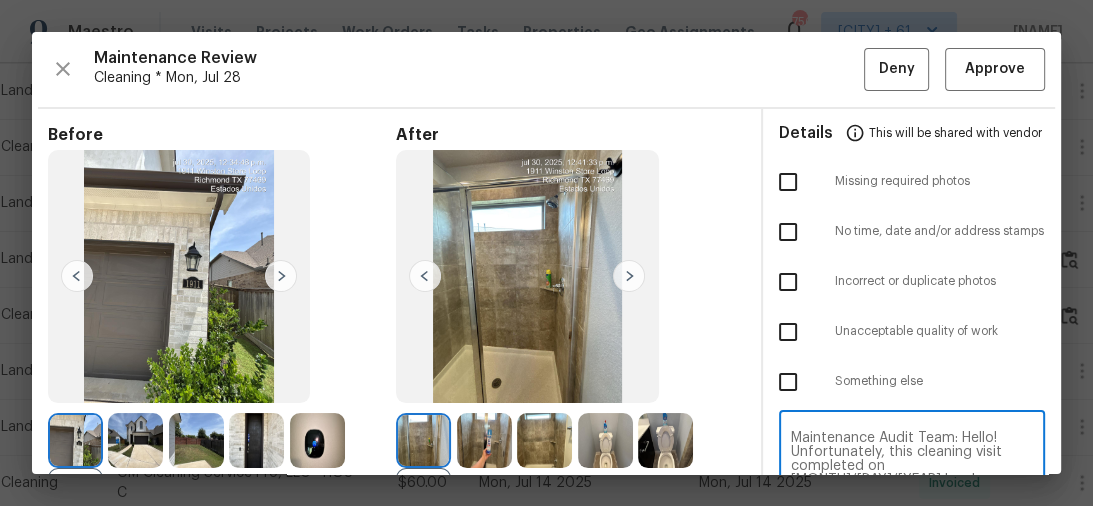 scroll, scrollTop: 238, scrollLeft: 0, axis: vertical 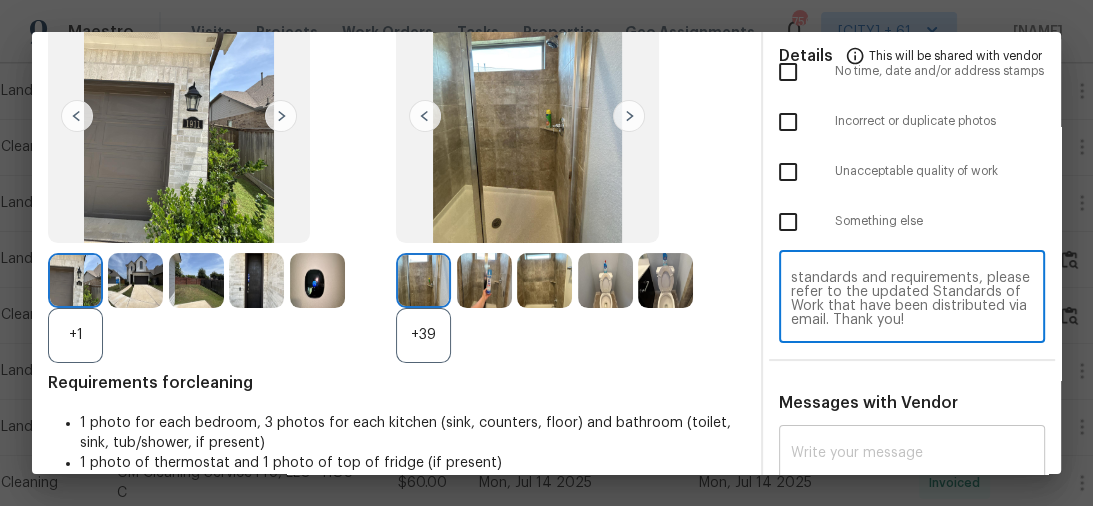 type on "Maintenance Audit Team: Hello! Unfortunately, this cleaning visit completed on 08/01/2025 has been denied because we are missing the required photos for approval. For approval, please upload 4 bedroom photos only if the correct or missing photos were taken on the same day the visit was completed. If those photos are available, they must be uploaded within 48 hours of the original visit date. If the required photos were not taken on the day of the visit, the denial will remain in place. If you or your team need a refresher on the quality standards and requirements, please refer to the updated Standards of Work that have been distributed via email. Thank you!" 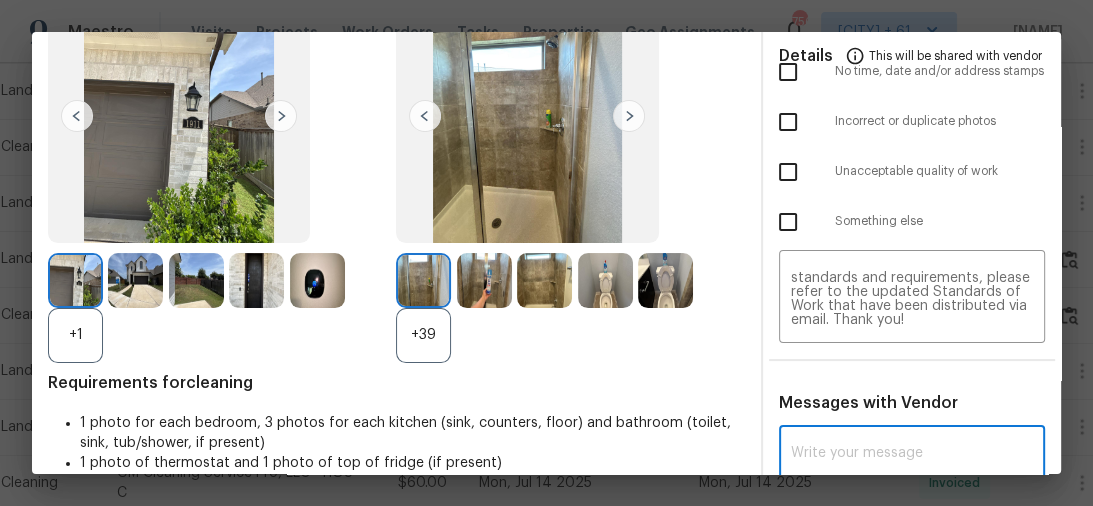 paste on "Maintenance Audit Team: Hello! Unfortunately, this cleaning visit completed on 08/01/2025 has been denied because we are missing the required photos for approval. For approval, please upload 4 bedroom photos only if the correct or missing photos were taken on the same day the visit was completed. If those photos are available, they must be uploaded within 48 hours of the original visit date. If the required photos were not taken on the day of the visit, the denial will remain in place. If you or your team need a refresher on the quality standards and requirements, please refer to the updated Standards of Work that have been distributed via email. Thank you!" 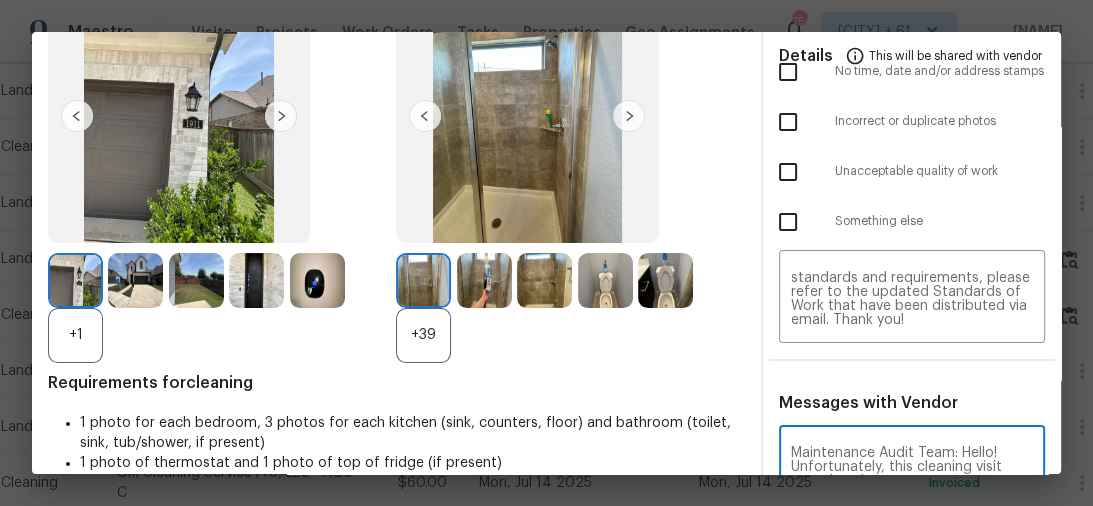scroll, scrollTop: 364, scrollLeft: 0, axis: vertical 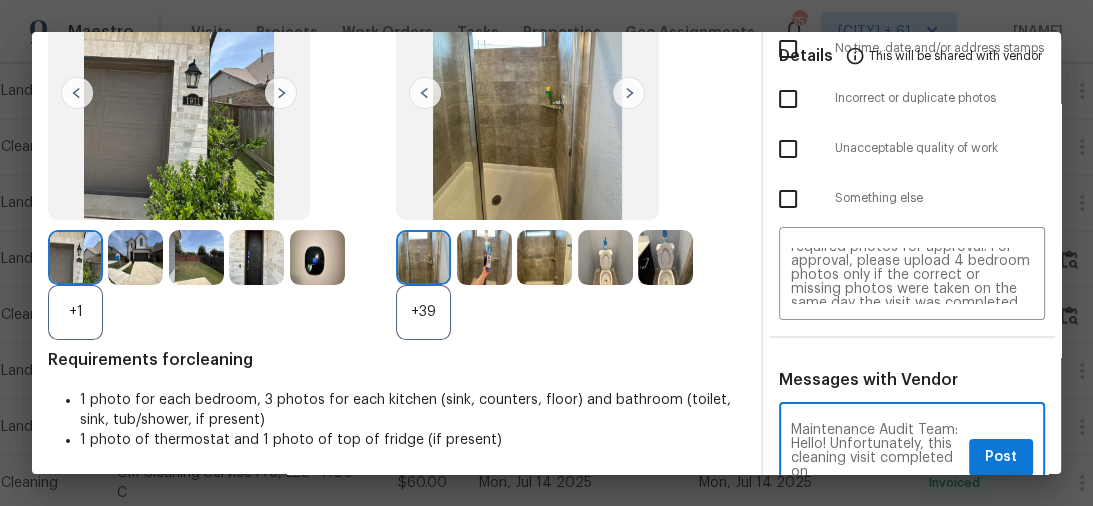 type on "Maintenance Audit Team: Hello! Unfortunately, this cleaning visit completed on 08/01/2025 has been denied because we are missing the required photos for approval. For approval, please upload 4 bedroom photos only if the correct or missing photos were taken on the same day the visit was completed. If those photos are available, they must be uploaded within 48 hours of the original visit date. If the required photos were not taken on the day of the visit, the denial will remain in place. If you or your team need a refresher on the quality standards and requirements, please refer to the updated Standards of Work that have been distributed via email. Thank you!" 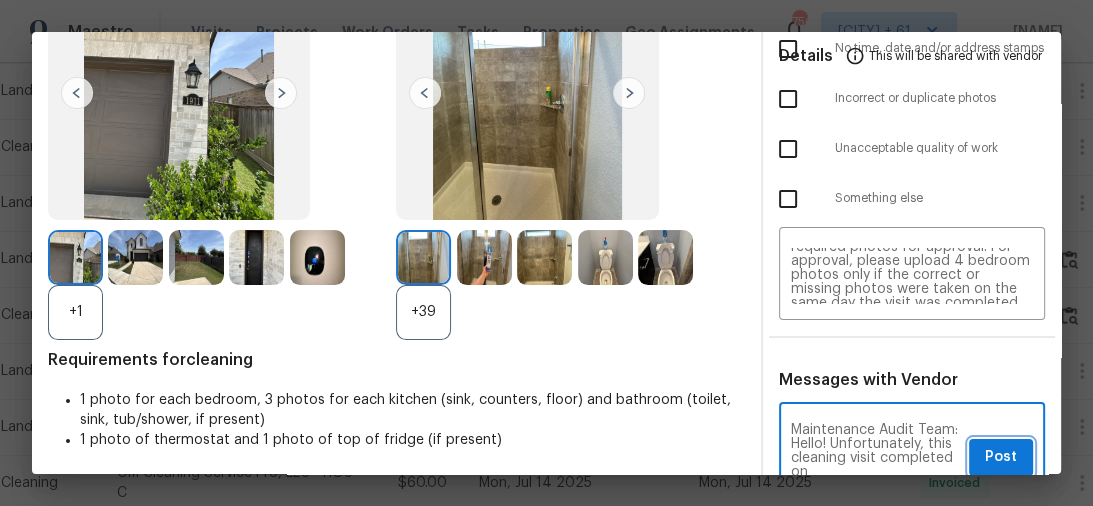 click on "Post" at bounding box center (1001, 457) 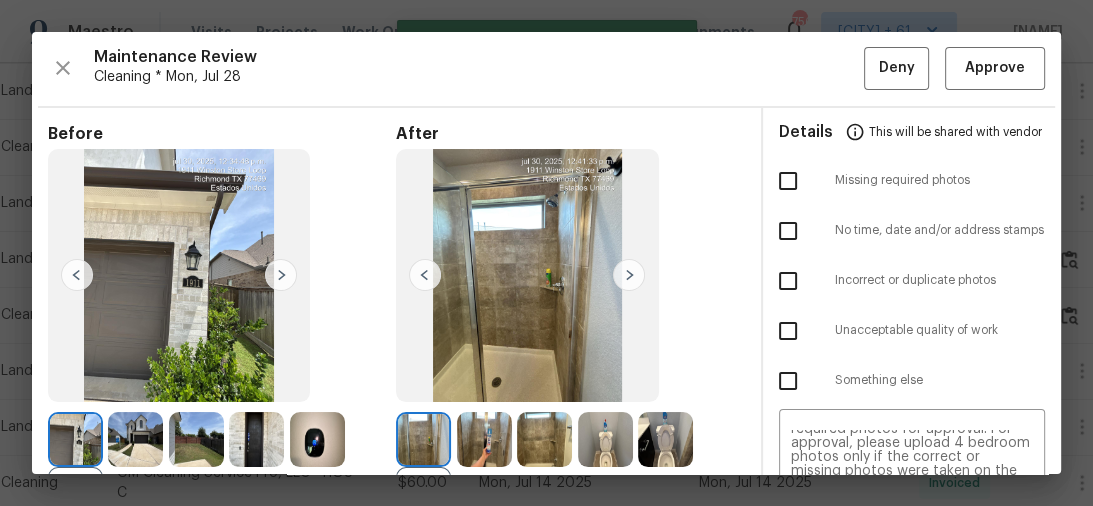 scroll, scrollTop: 0, scrollLeft: 0, axis: both 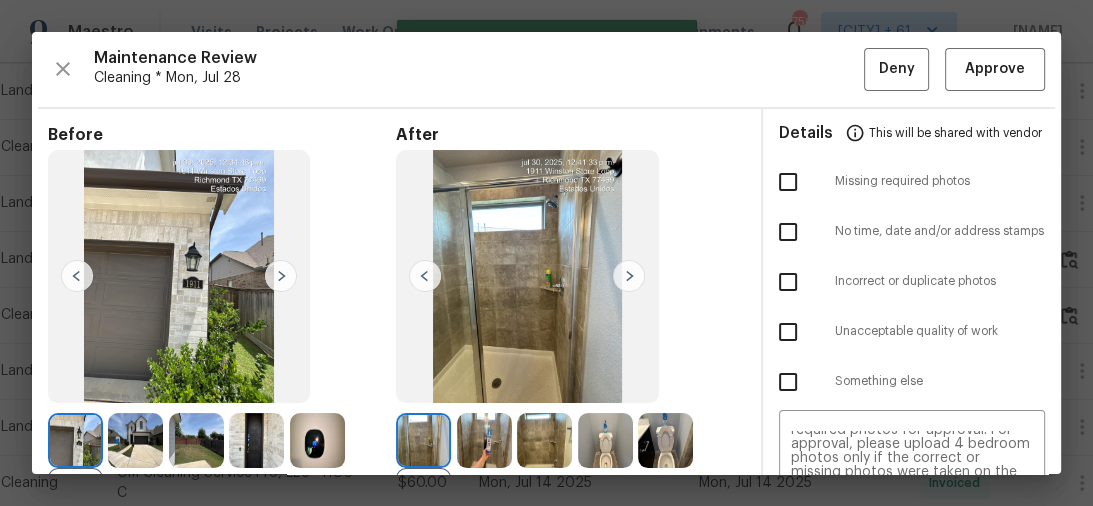 type 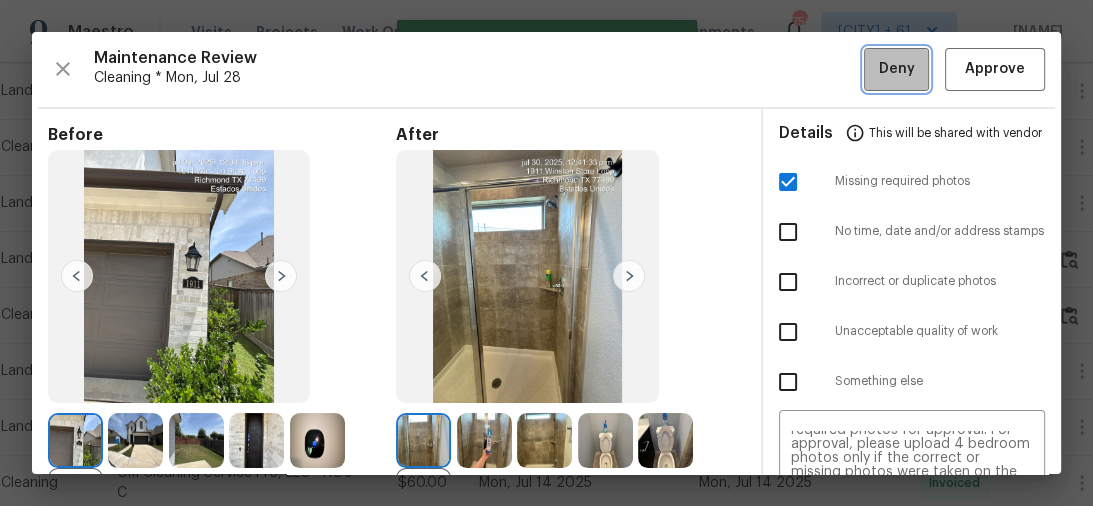 click on "Deny" at bounding box center (896, 69) 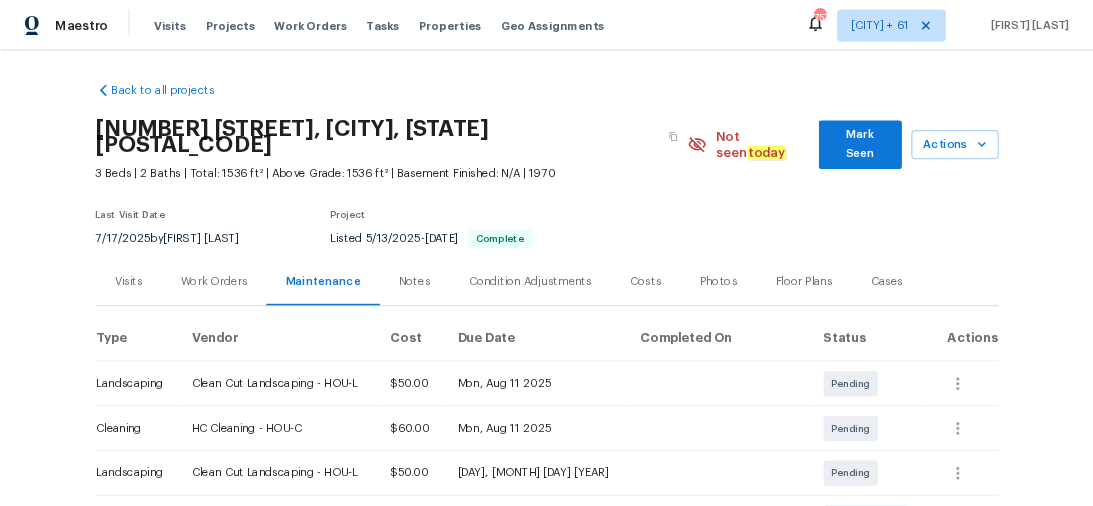 scroll, scrollTop: 0, scrollLeft: 0, axis: both 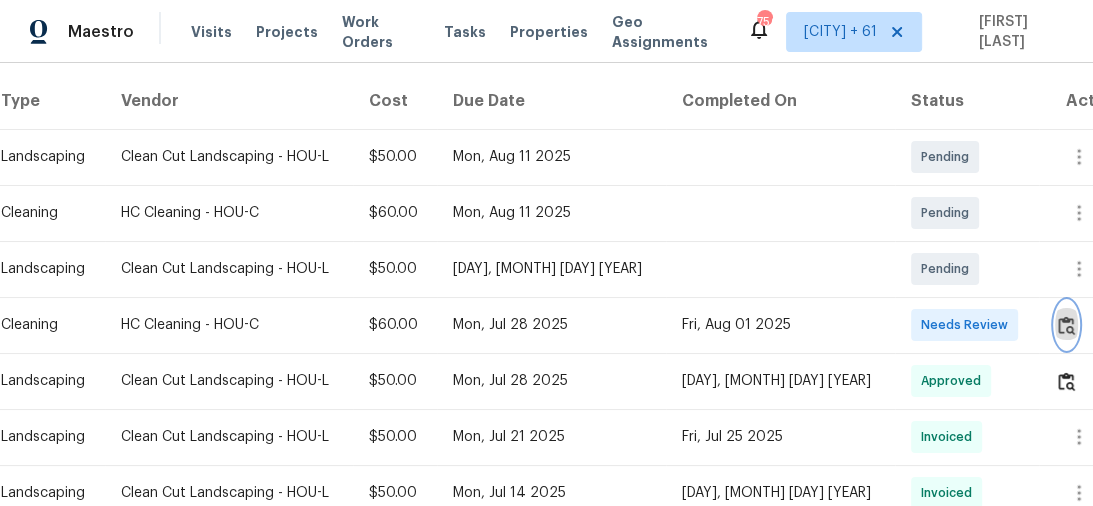 click at bounding box center (1066, 325) 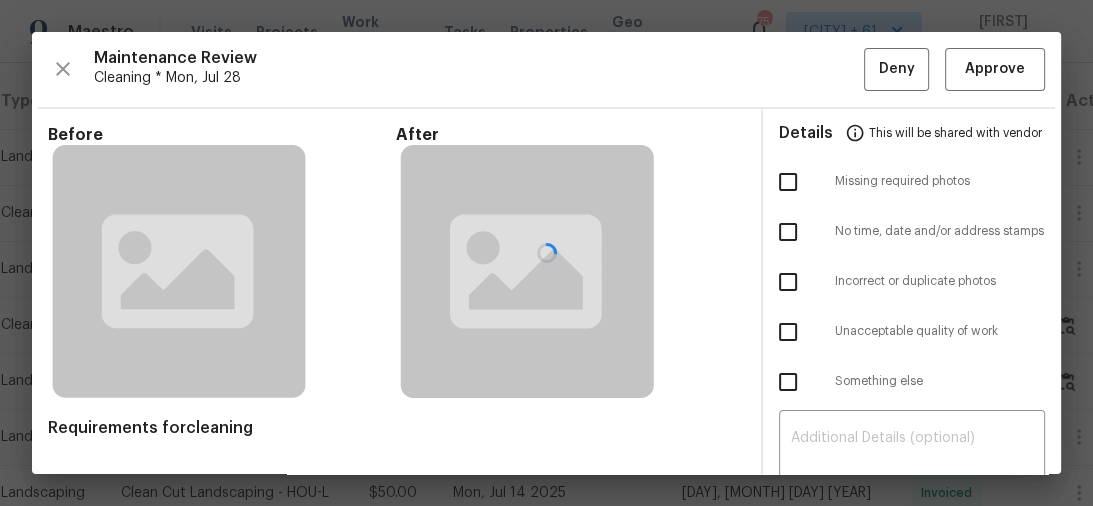 drag, startPoint x: 964, startPoint y: 69, endPoint x: 941, endPoint y: 92, distance: 32.526913 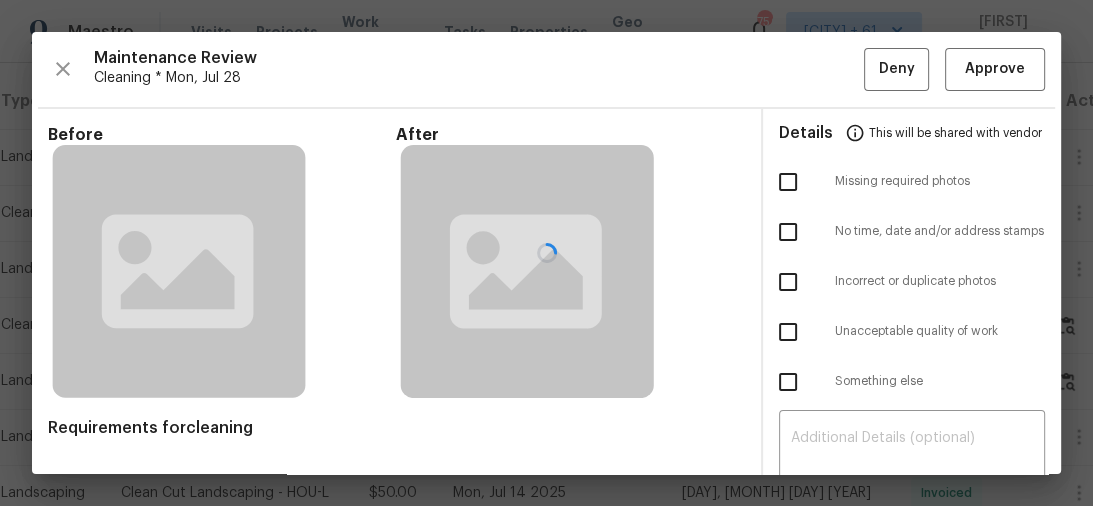 click at bounding box center (546, 253) 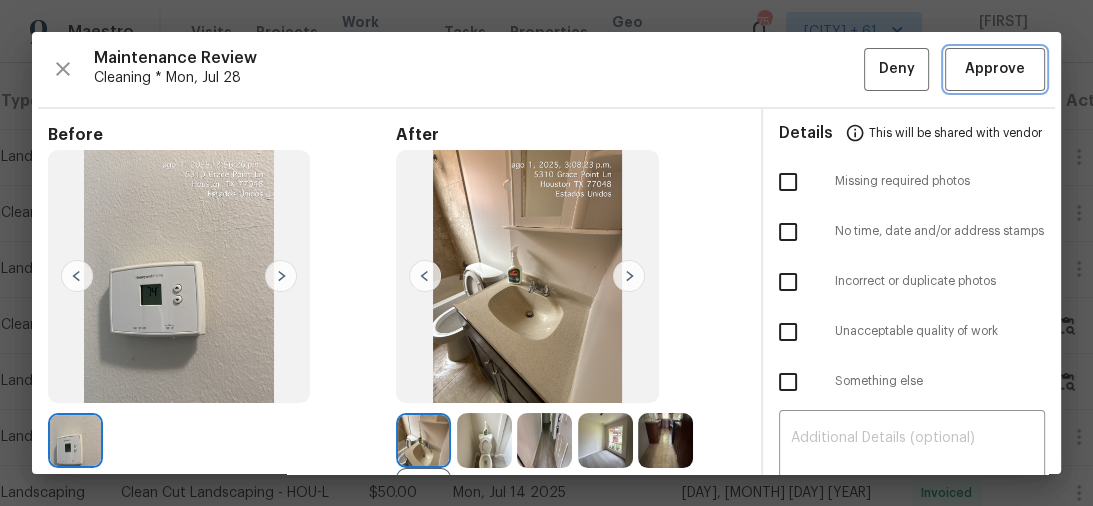 click on "Approve" at bounding box center (995, 69) 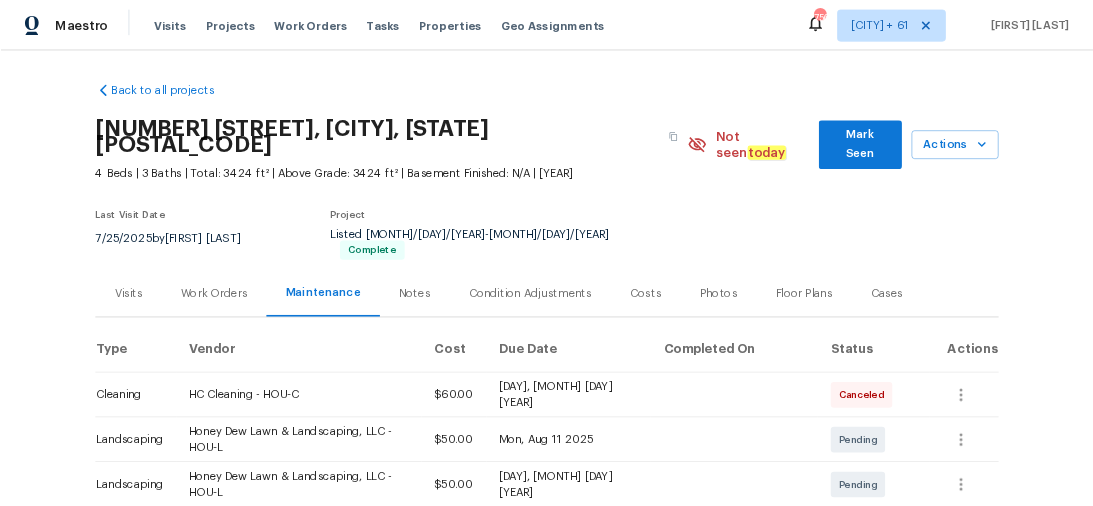 scroll, scrollTop: 0, scrollLeft: 0, axis: both 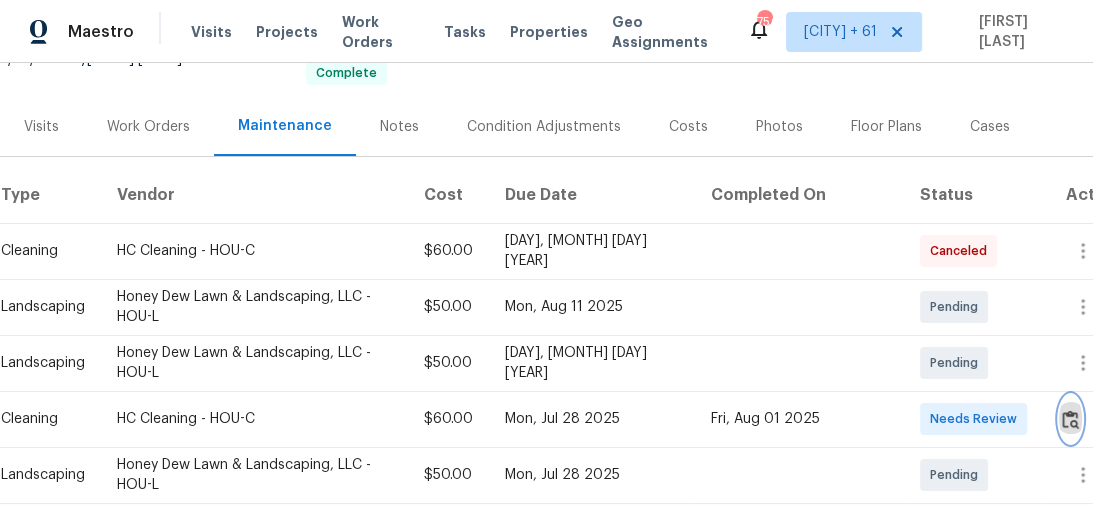 click at bounding box center [1070, 419] 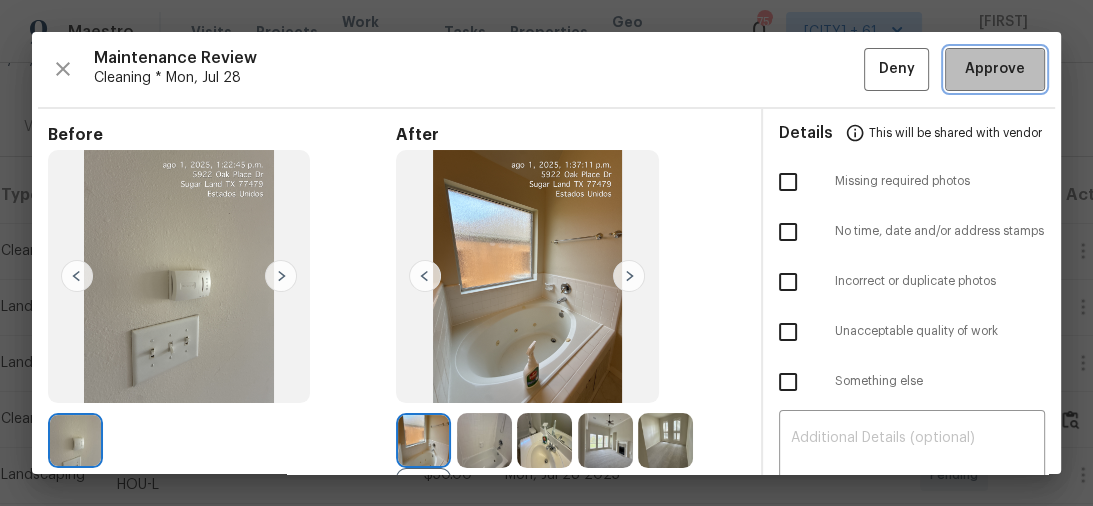 click on "Approve" at bounding box center [995, 69] 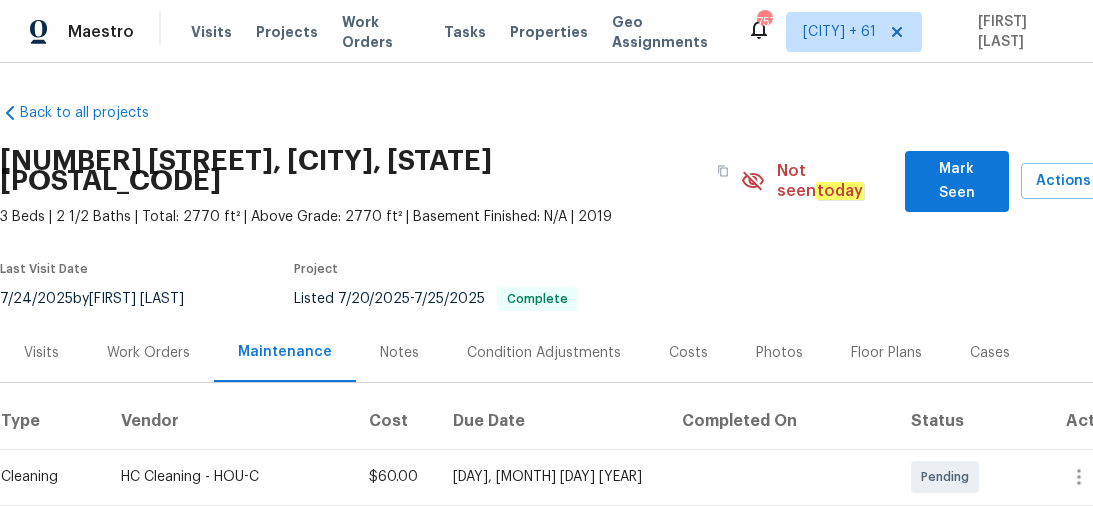 scroll, scrollTop: 0, scrollLeft: 0, axis: both 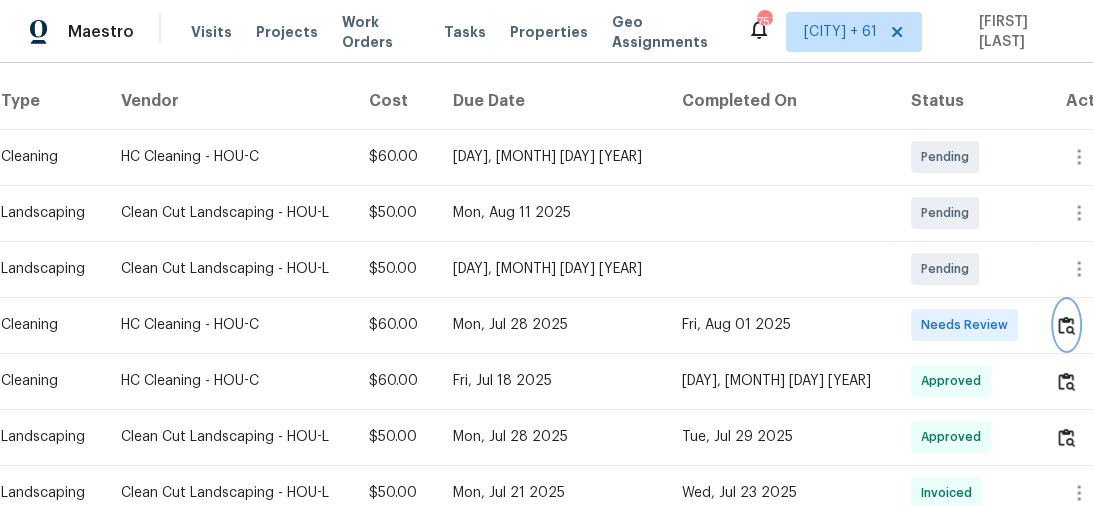 click at bounding box center (1066, 325) 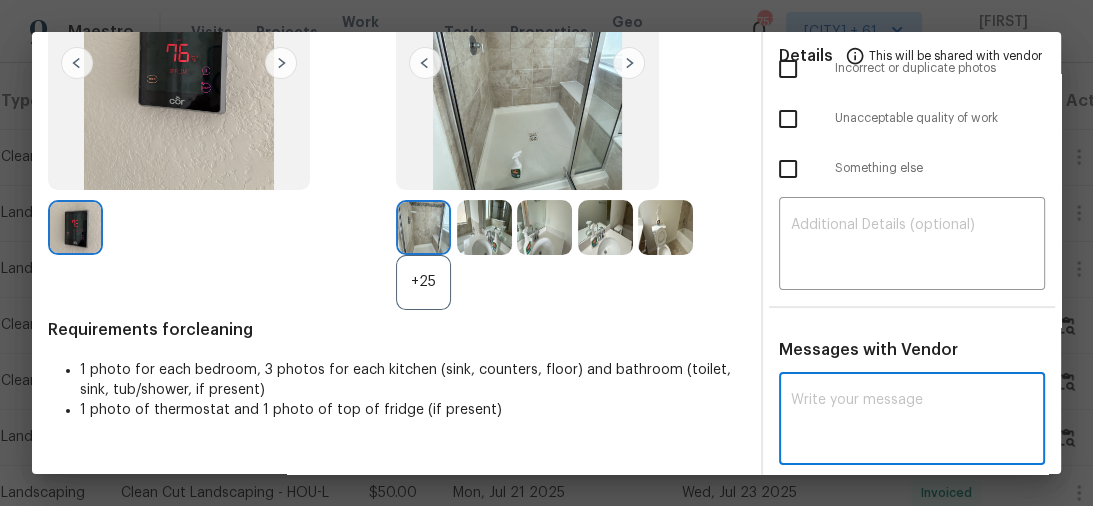 click at bounding box center [912, 421] 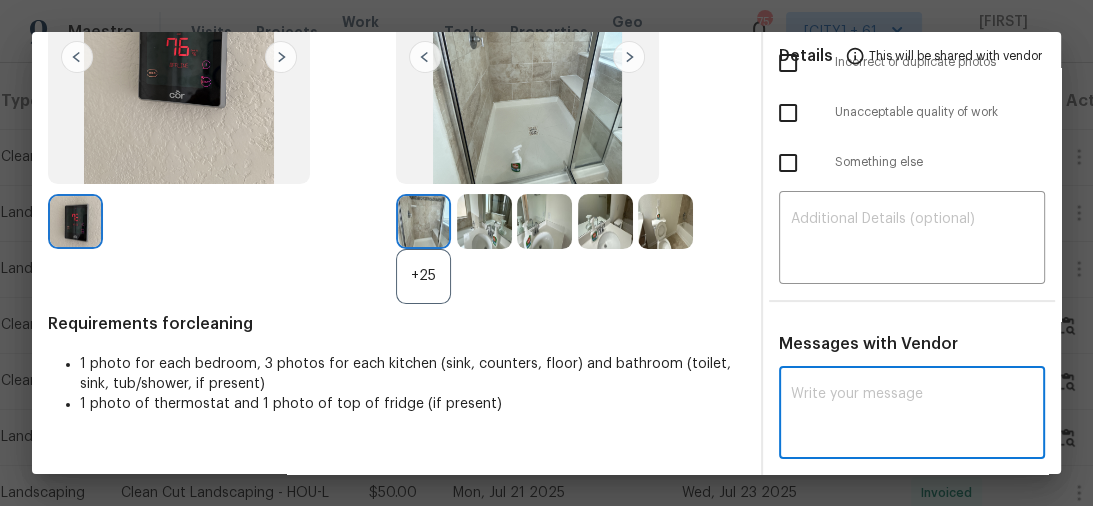 paste on "Maintenance Audit Team: Hello! Unfortunately, this cleaning visit completed on 08/01/2025 has been denied because1 bathroom tub needs to be clean(death bugs). Per the updated Standards of Work, return visits to correct quality issues from a previously denied visit are not permitted. The work must meet quality standards and be fully completed during the initial visit in order to be approved. Please ensure that all standards are met at the next scheduled visit. If you or your team need a refresher on the quality standards and requirements, please refer to the updated Standards of Work that have been distributed via email. Thank you!" 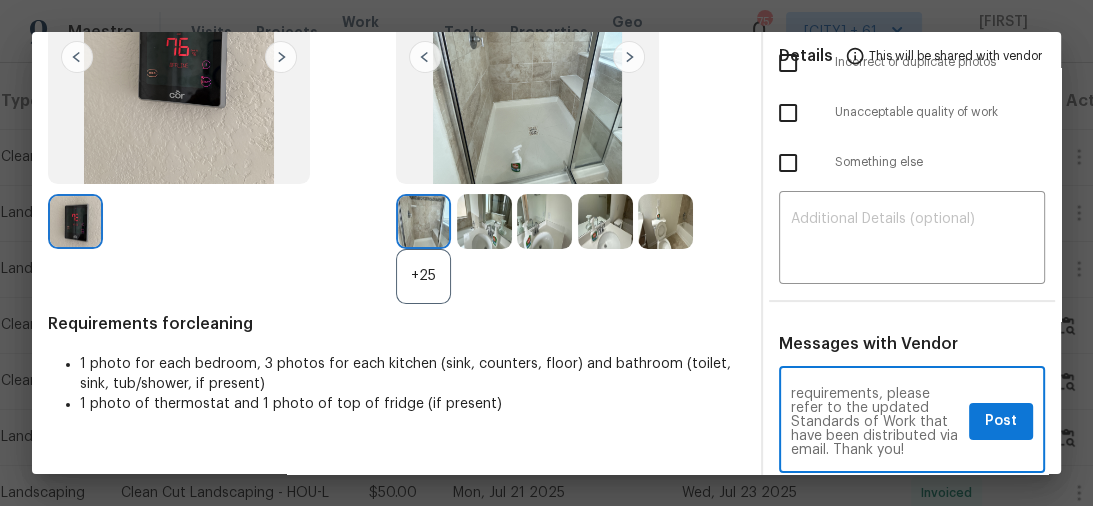 scroll, scrollTop: 44, scrollLeft: 0, axis: vertical 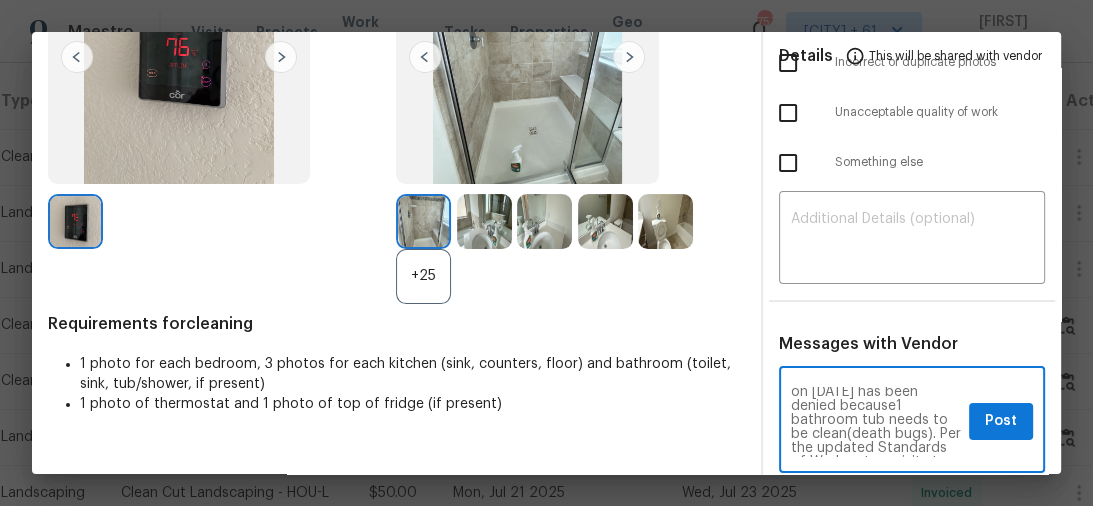 type on "Maintenance Audit Team: Hello! Unfortunately, this cleaning visit completed on 08/01/2025 has been denied because1 bathroom tub needs to be clean(death bugs). Per the updated Standards of Work, return visits to correct quality issues from a previously denied visit are not permitted. The work must meet quality standards and be fully completed during the initial visit in order to be approved. Please ensure that all standards are met at the next scheduled visit. If you or your team need a refresher on the quality standards and requirements, please refer to the updated Standards of Work that have been distributed via email. Thank you!" 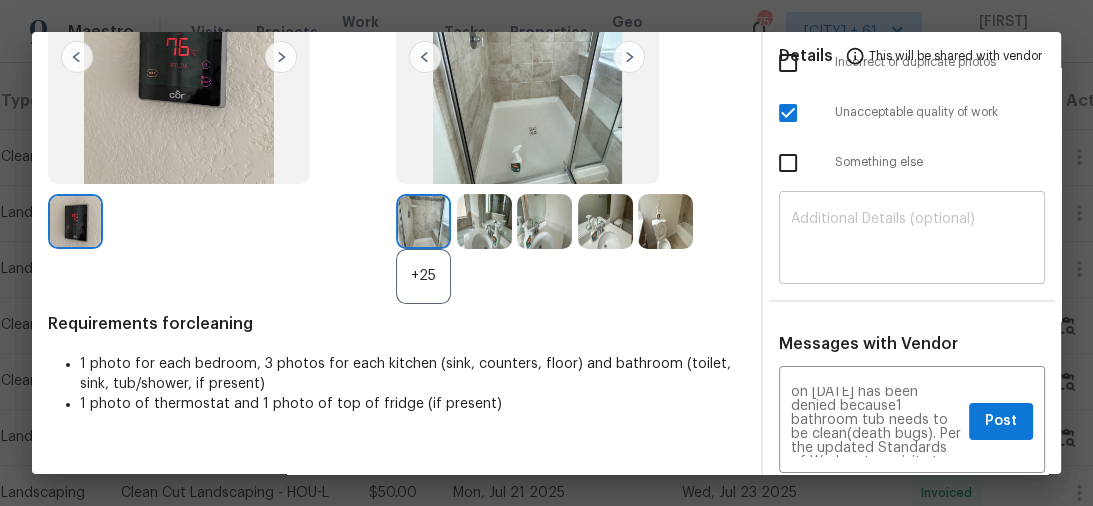 click at bounding box center [912, 240] 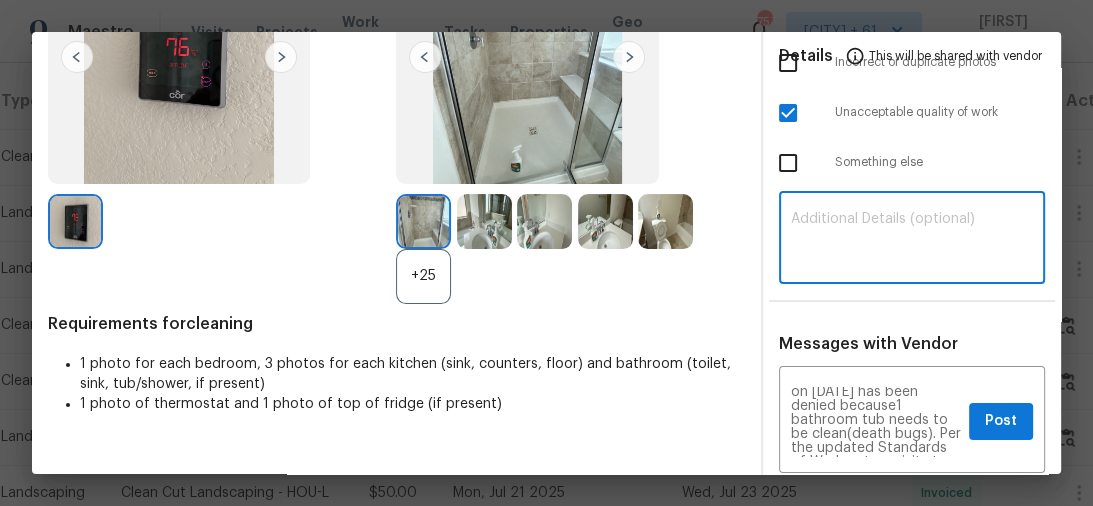 paste on "Maintenance Audit Team: Hello! Unfortunately, this cleaning visit completed on 08/01/2025 has been denied because1 bathroom tub needs to be clean(death bugs). Per the updated Standards of Work, return visits to correct quality issues from a previously denied visit are not permitted. The work must meet quality standards and be fully completed during the initial visit in order to be approved. Please ensure that all standards are met at the next scheduled visit. If you or your team need a refresher on the quality standards and requirements, please refer to the updated Standards of Work that have been distributed via email. Thank you!" 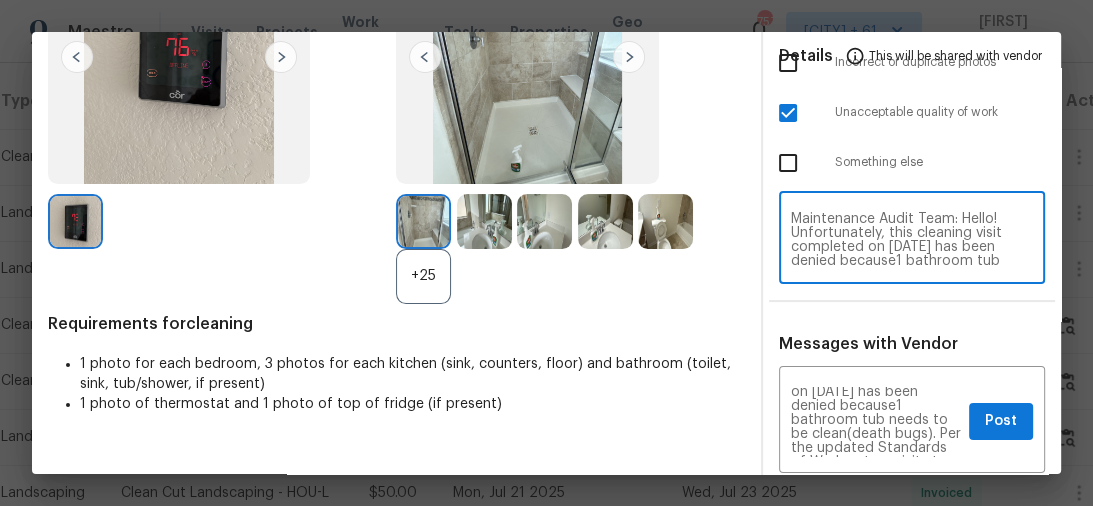 scroll, scrollTop: 224, scrollLeft: 0, axis: vertical 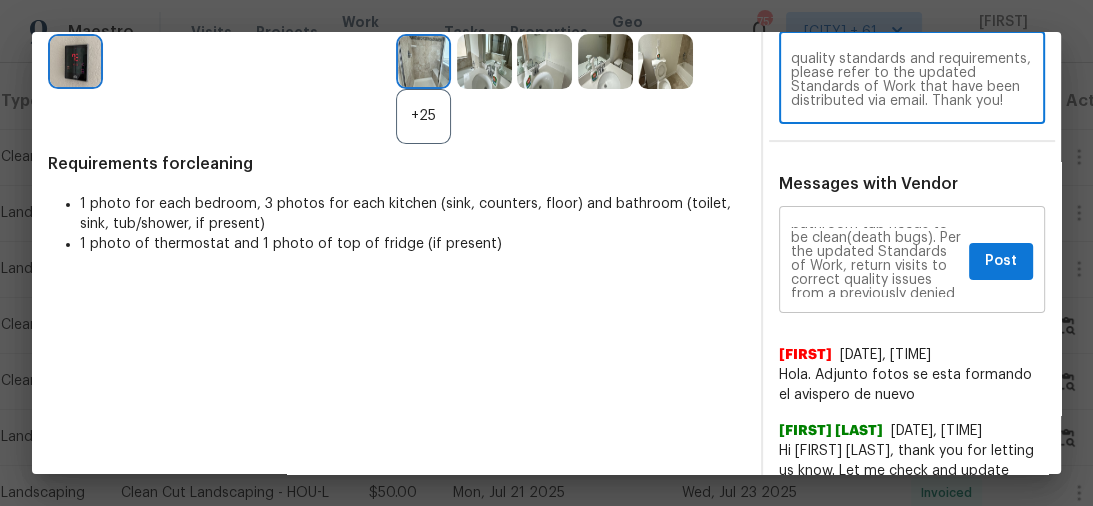 type on "Maintenance Audit Team: Hello! Unfortunately, this cleaning visit completed on 08/01/2025 has been denied because1 bathroom tub needs to be clean(death bugs). Per the updated Standards of Work, return visits to correct quality issues from a previously denied visit are not permitted. The work must meet quality standards and be fully completed during the initial visit in order to be approved. Please ensure that all standards are met at the next scheduled visit. If you or your team need a refresher on the quality standards and requirements, please refer to the updated Standards of Work that have been distributed via email. Thank you!" 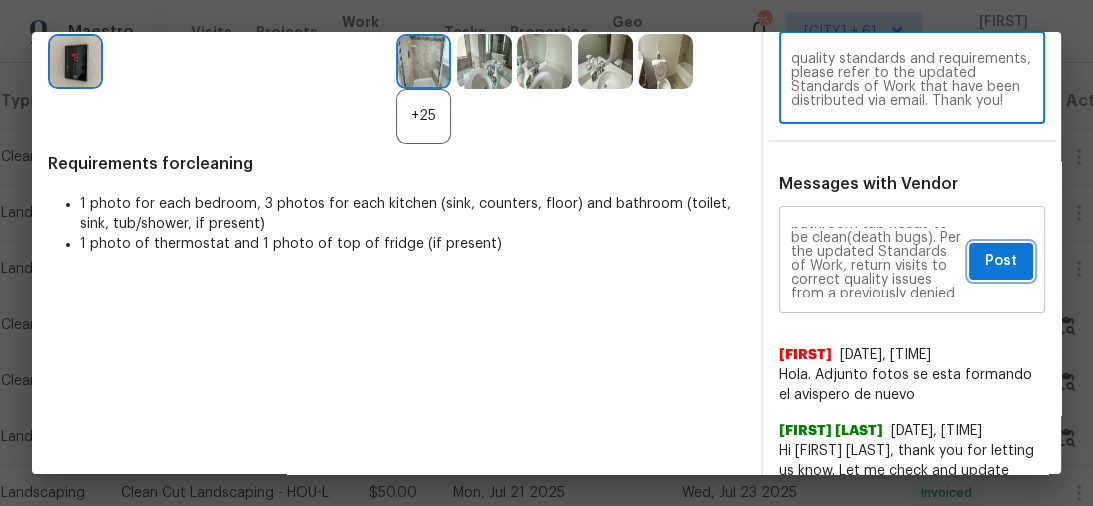click on "Post" at bounding box center (1001, 261) 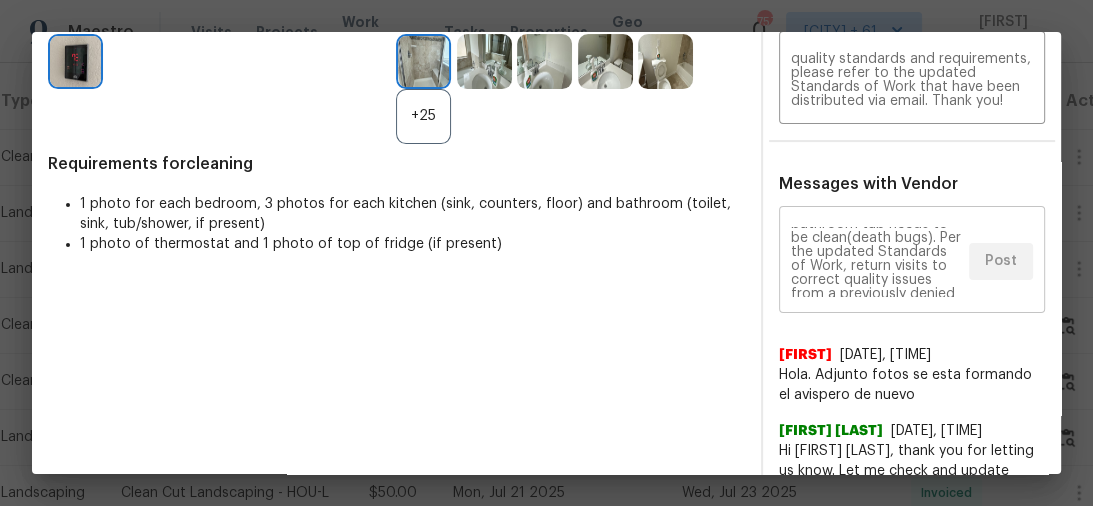 scroll, scrollTop: 0, scrollLeft: 0, axis: both 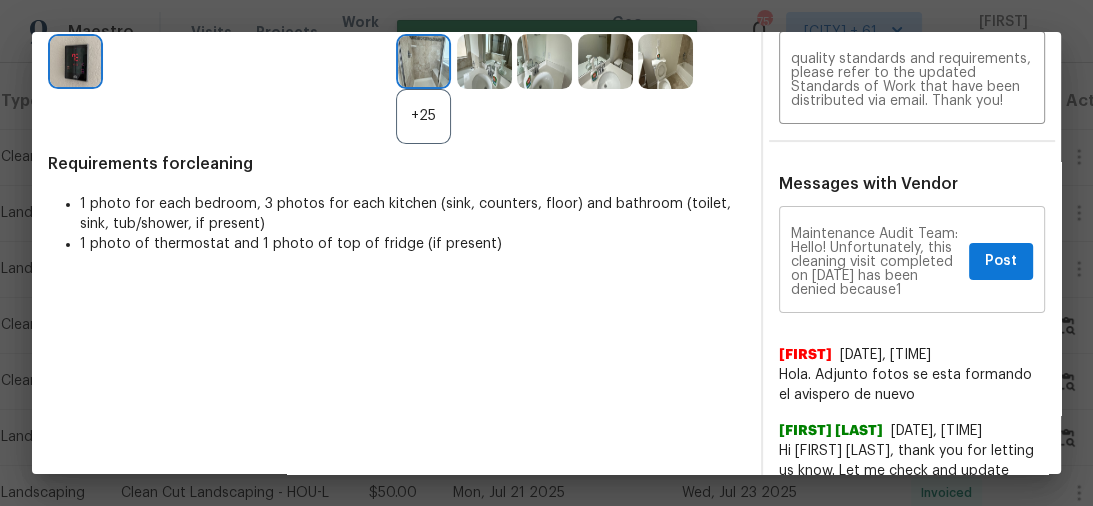 type 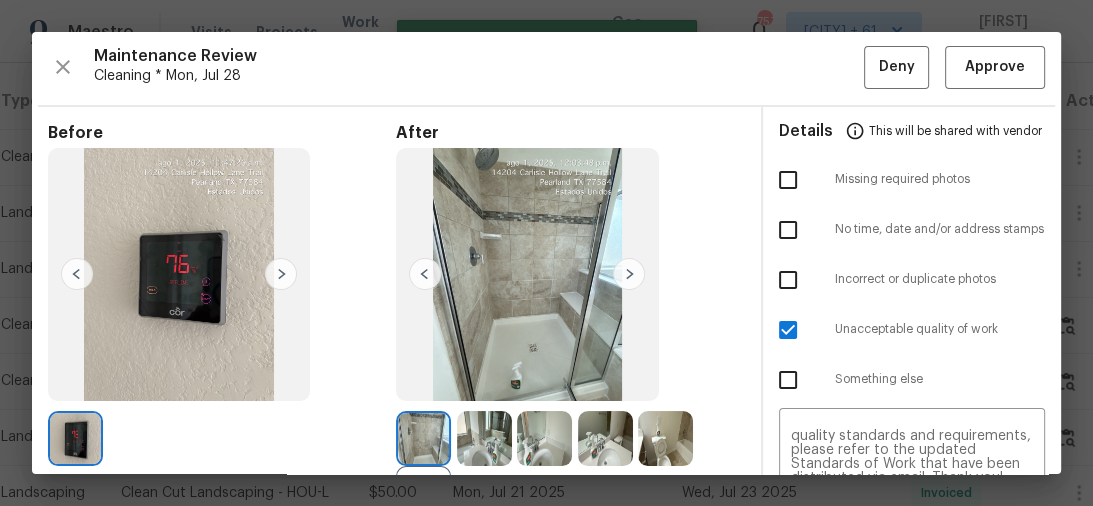 scroll, scrollTop: 0, scrollLeft: 0, axis: both 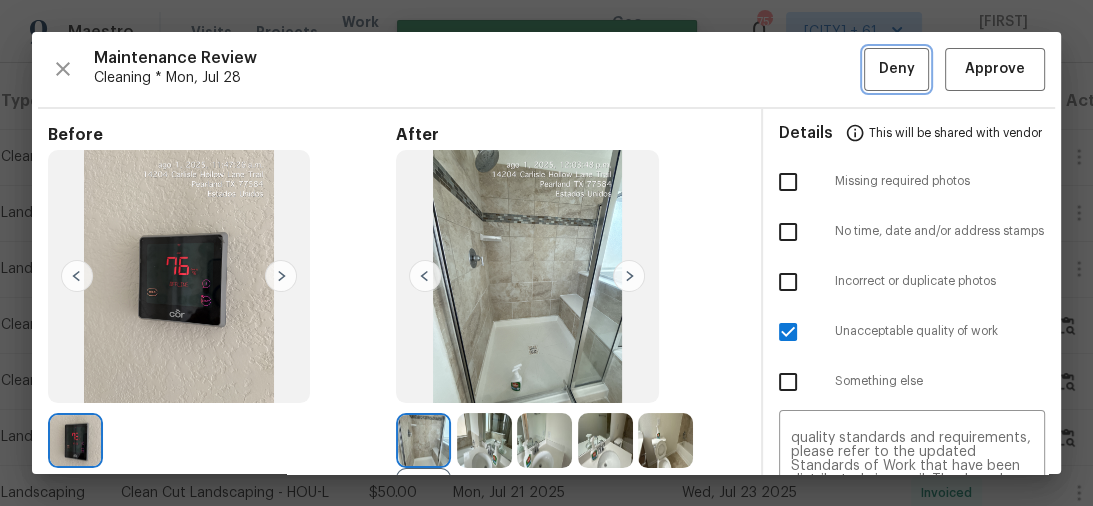 click on "Deny" at bounding box center [896, 69] 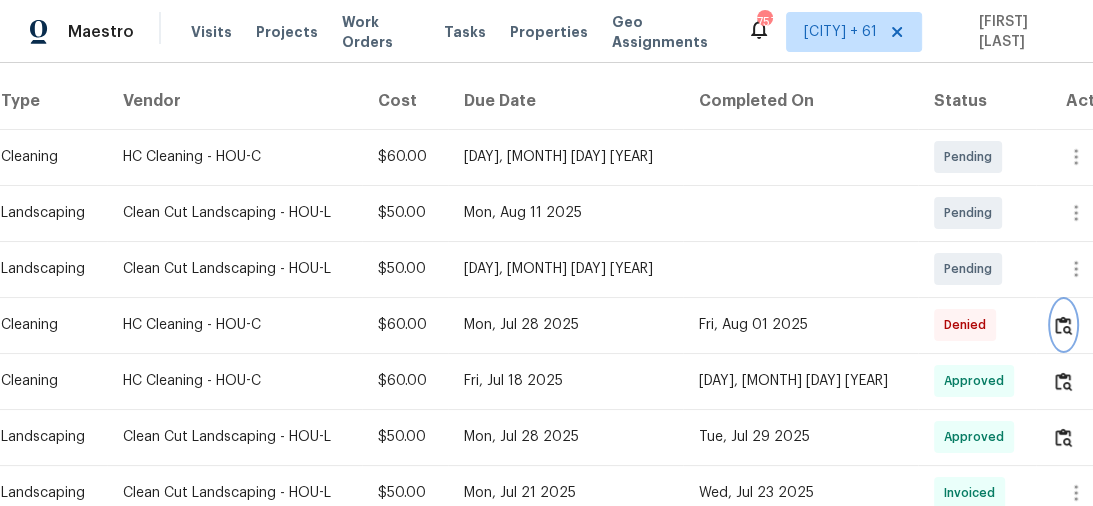 scroll, scrollTop: 0, scrollLeft: 0, axis: both 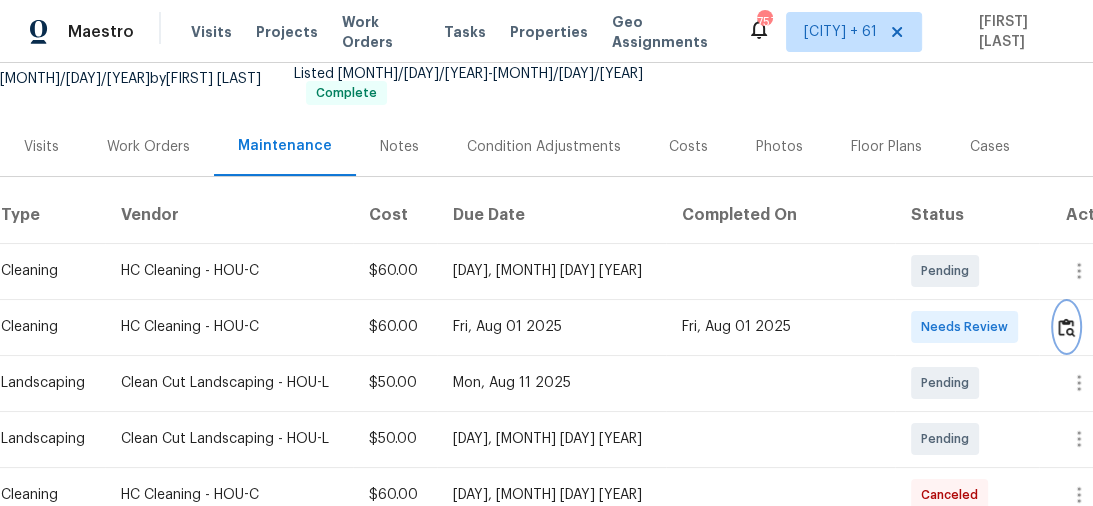 click at bounding box center (1066, 327) 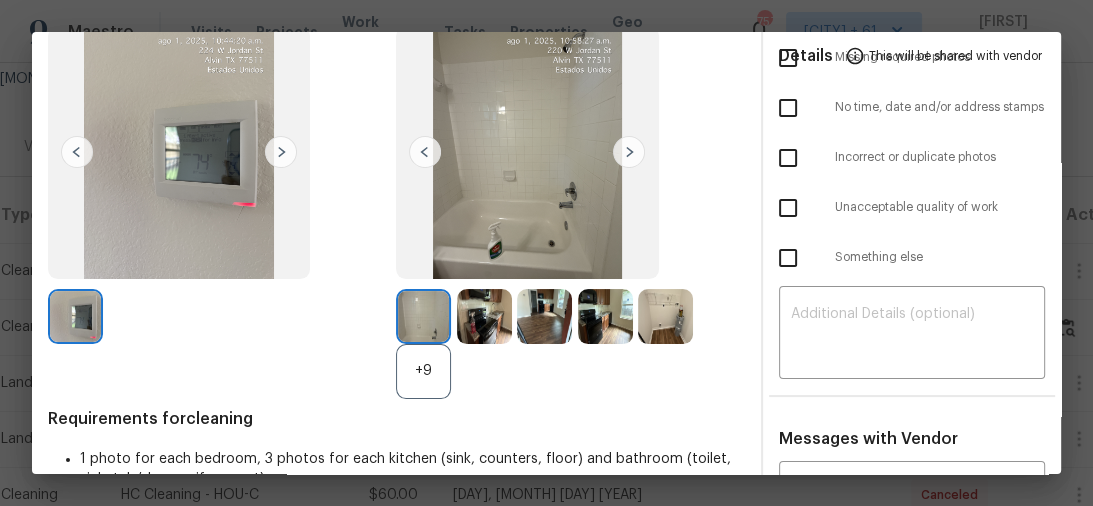 scroll, scrollTop: 0, scrollLeft: 0, axis: both 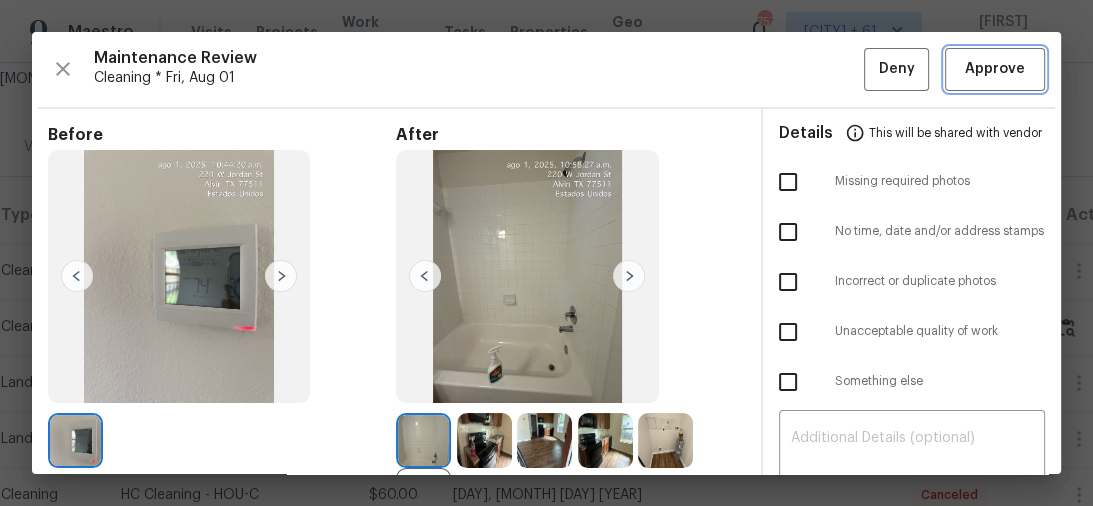 click on "Approve" at bounding box center [995, 69] 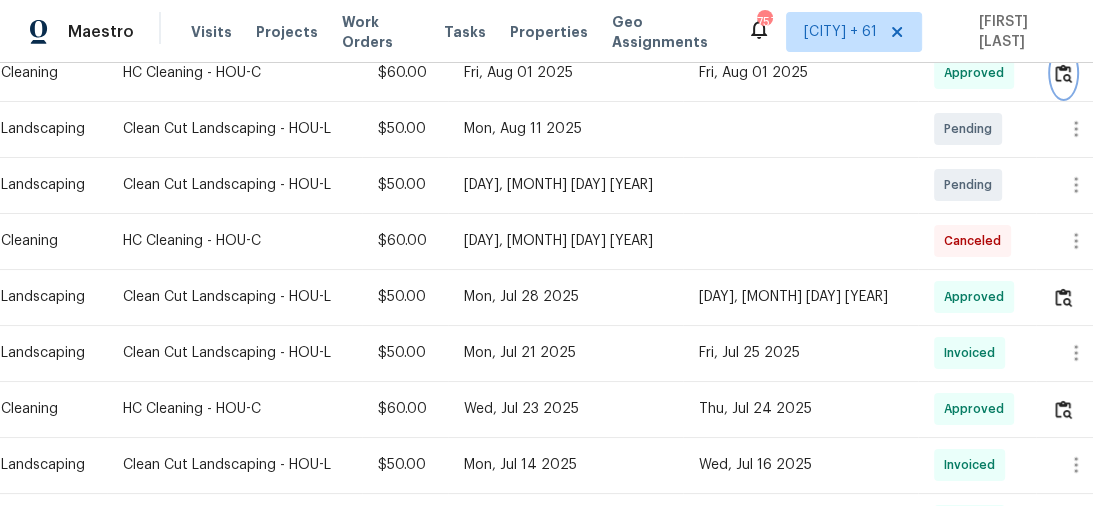 scroll, scrollTop: 240, scrollLeft: 0, axis: vertical 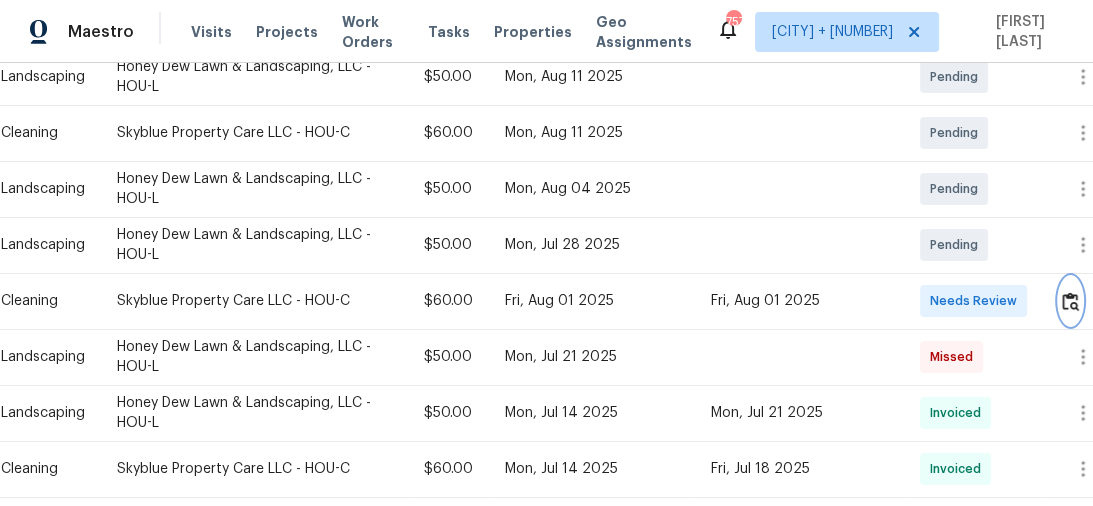 click at bounding box center [1070, 301] 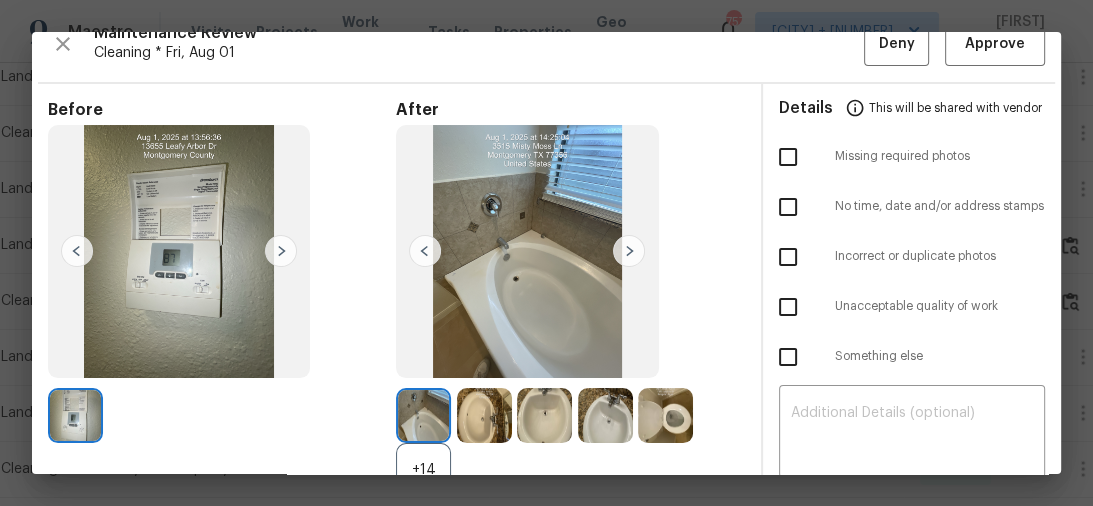 scroll, scrollTop: 0, scrollLeft: 0, axis: both 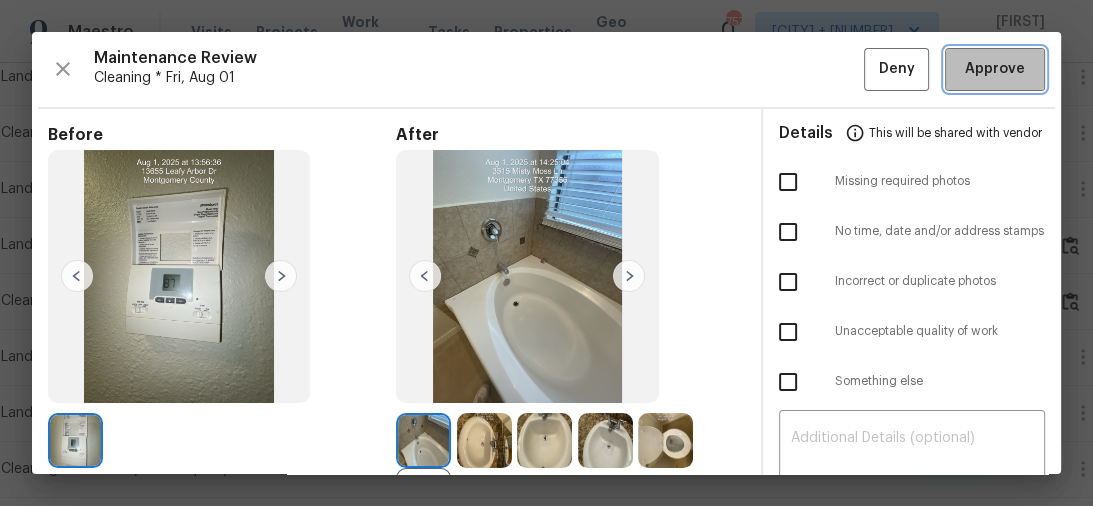 click on "Approve" at bounding box center (995, 69) 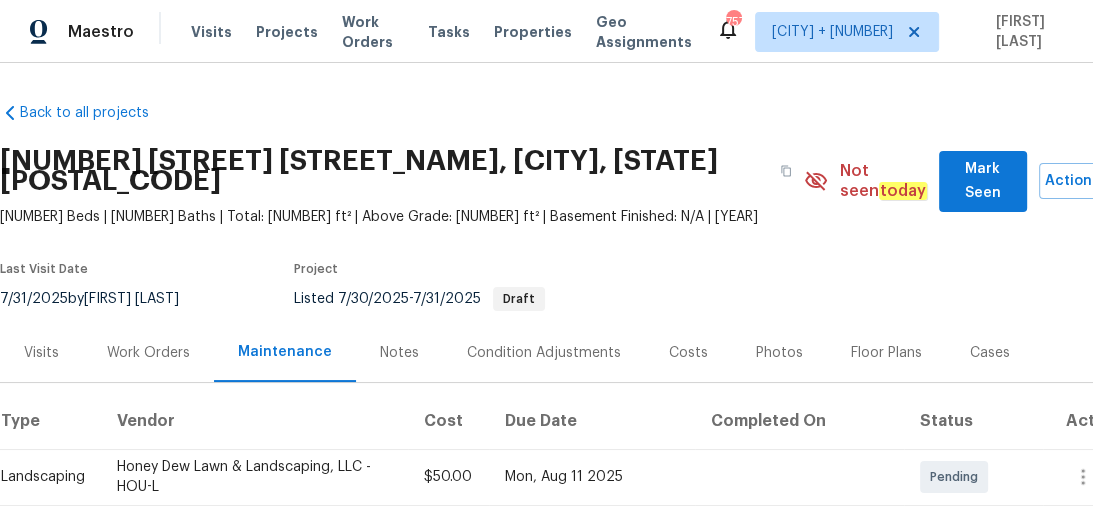 scroll, scrollTop: 80, scrollLeft: 0, axis: vertical 